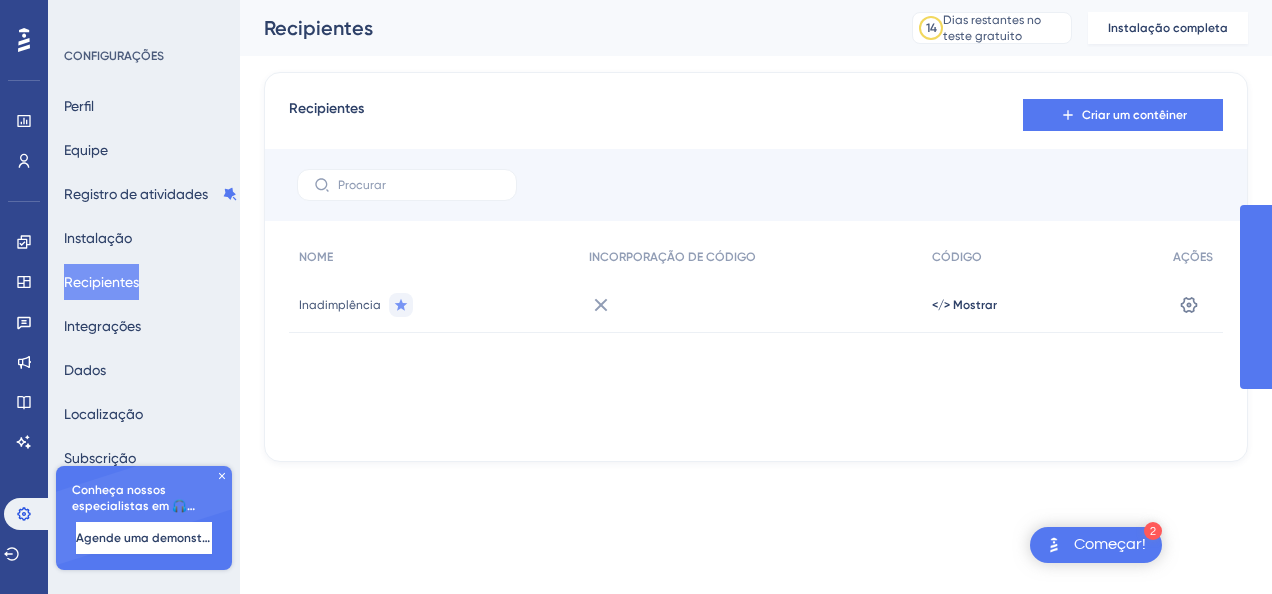 scroll, scrollTop: 0, scrollLeft: 0, axis: both 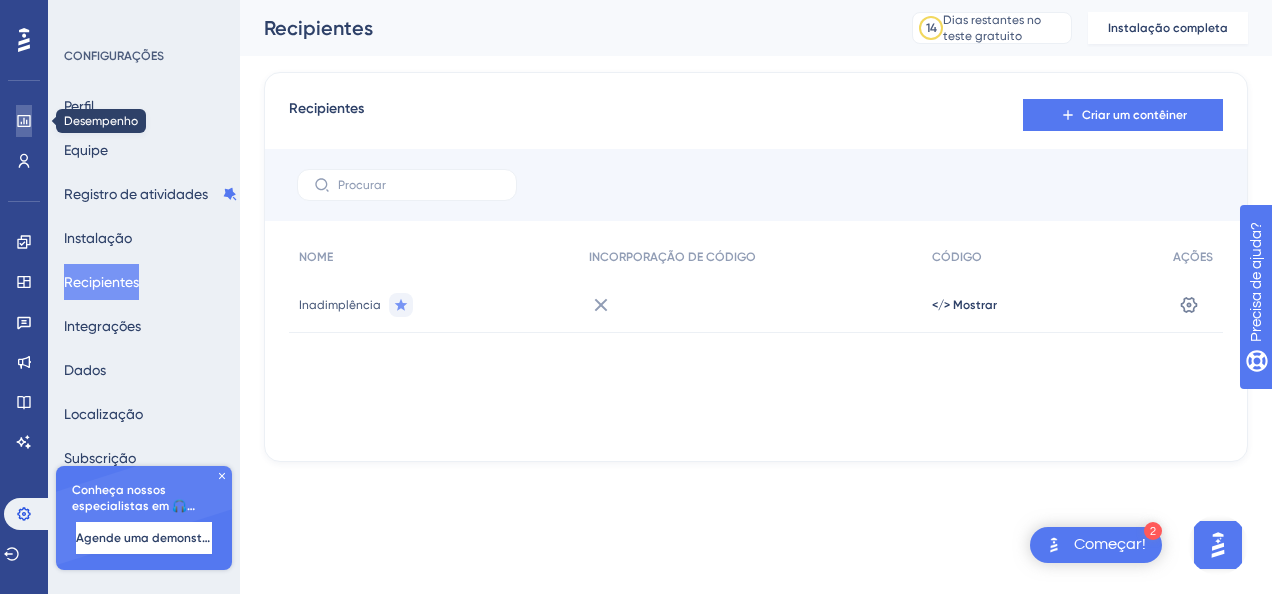 click 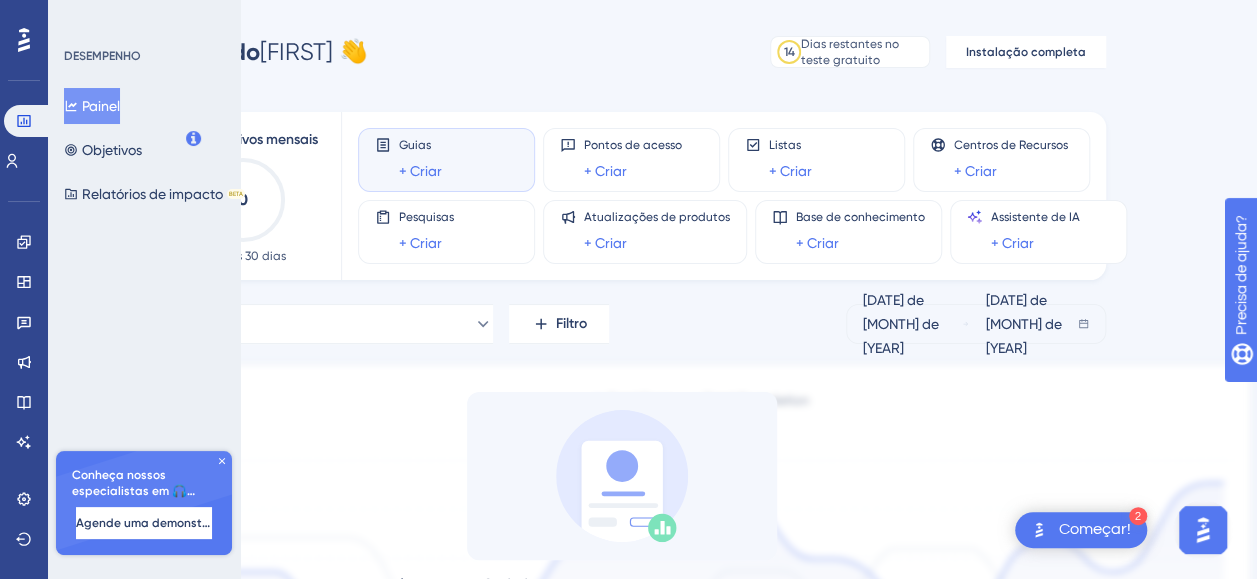 scroll, scrollTop: 0, scrollLeft: 0, axis: both 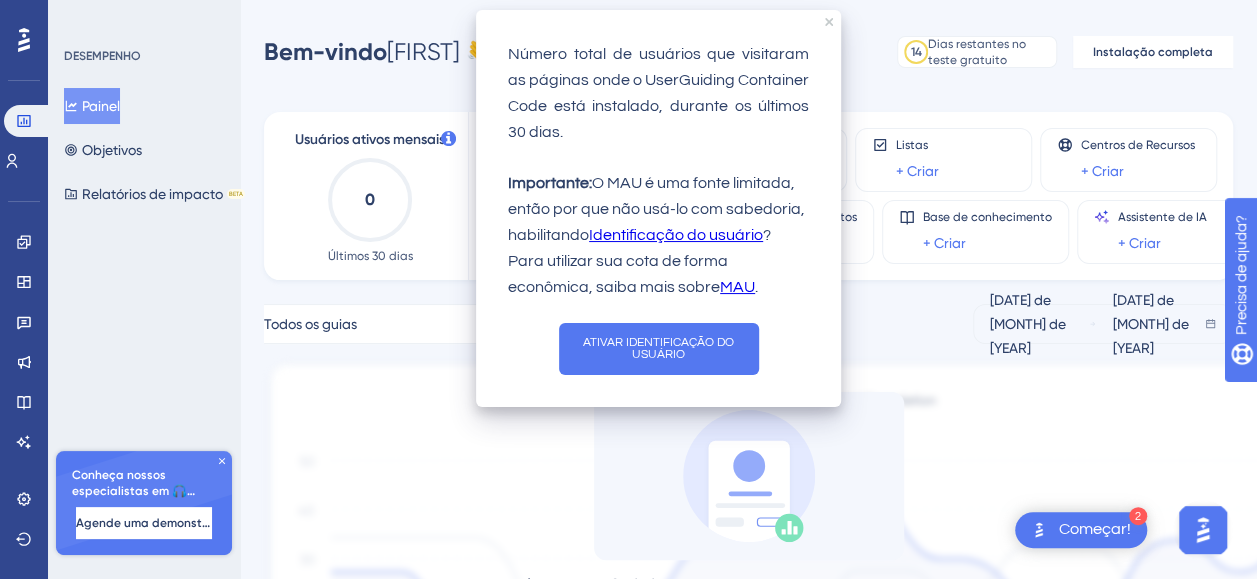 click on "Número total de usuários que visitaram as páginas onde o UserGuiding Container Code está instalado, durante os últimos 30 dias. Importante: O MAU é uma fonte limitada, então por que não usá-lo com sabedoria, habilitando Identificação do usuário ? Para utilizar sua cota de forma econômica, saiba mais sobre MAU . ATIVAR IDENTIFICAÇÃO DO USUÁRIO" at bounding box center (658, 208) 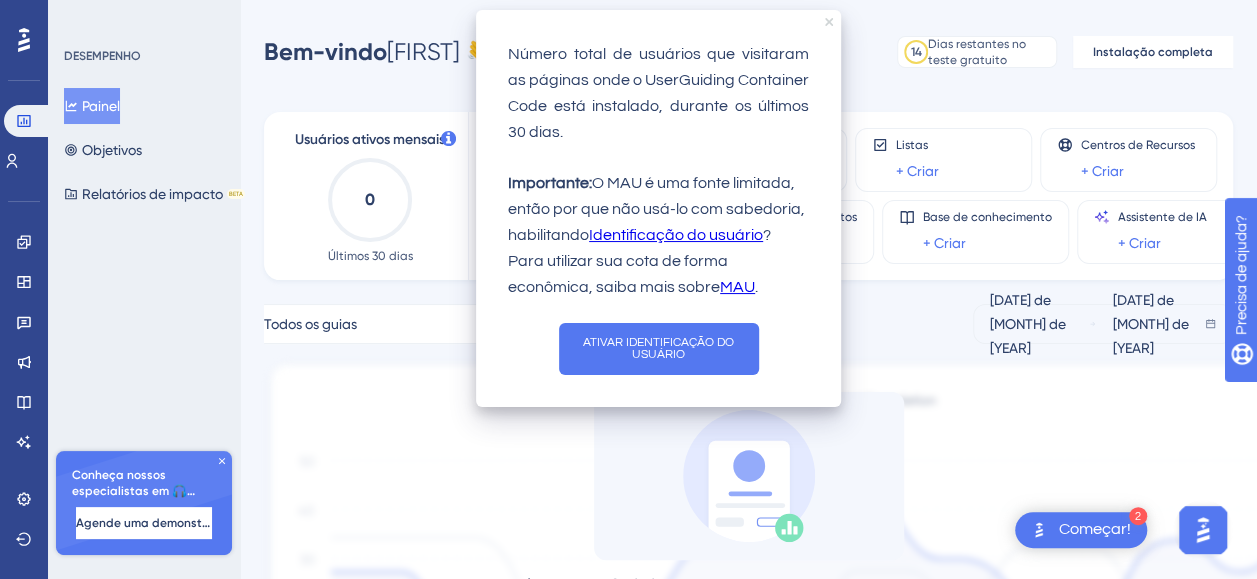click 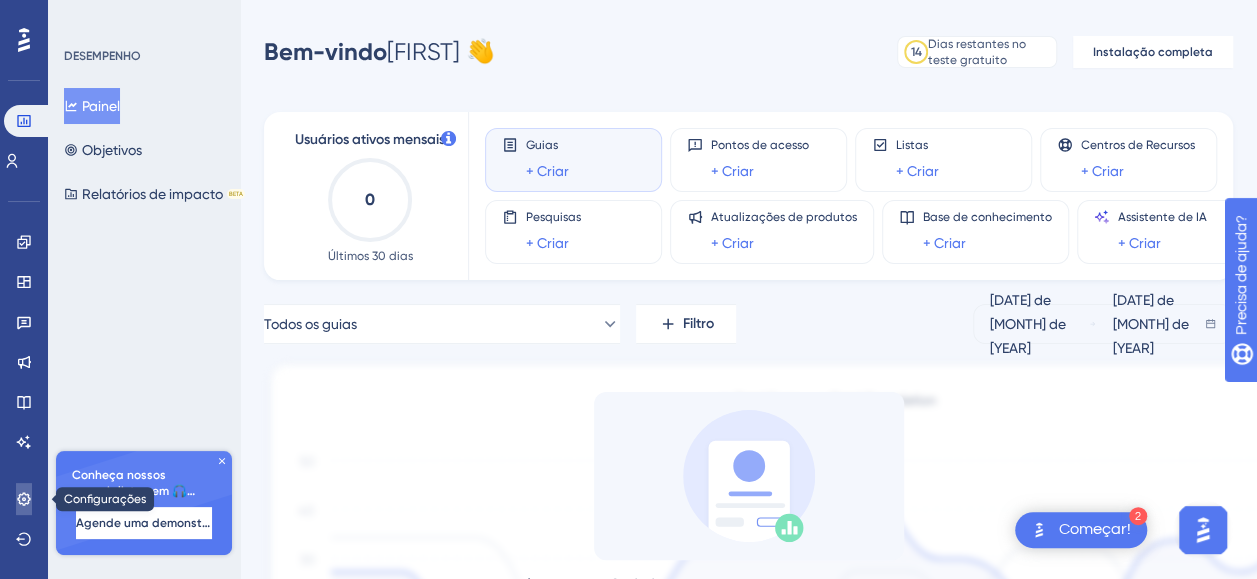 click 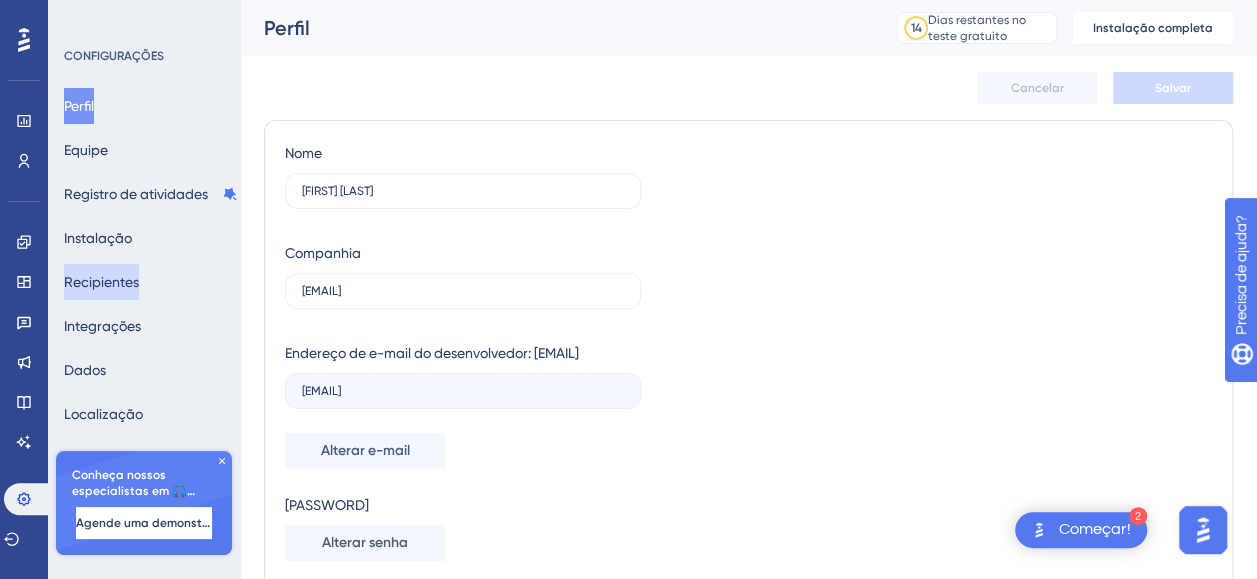 click on "Recipientes" at bounding box center (101, 282) 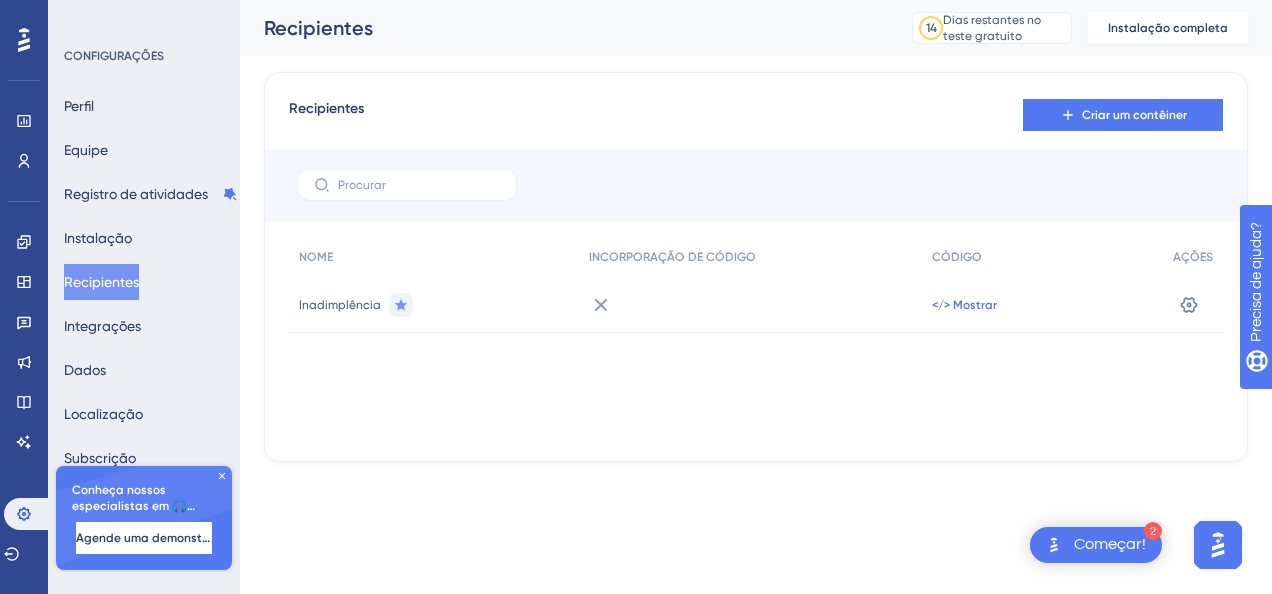 click on "</> Mostrar" at bounding box center [964, 305] 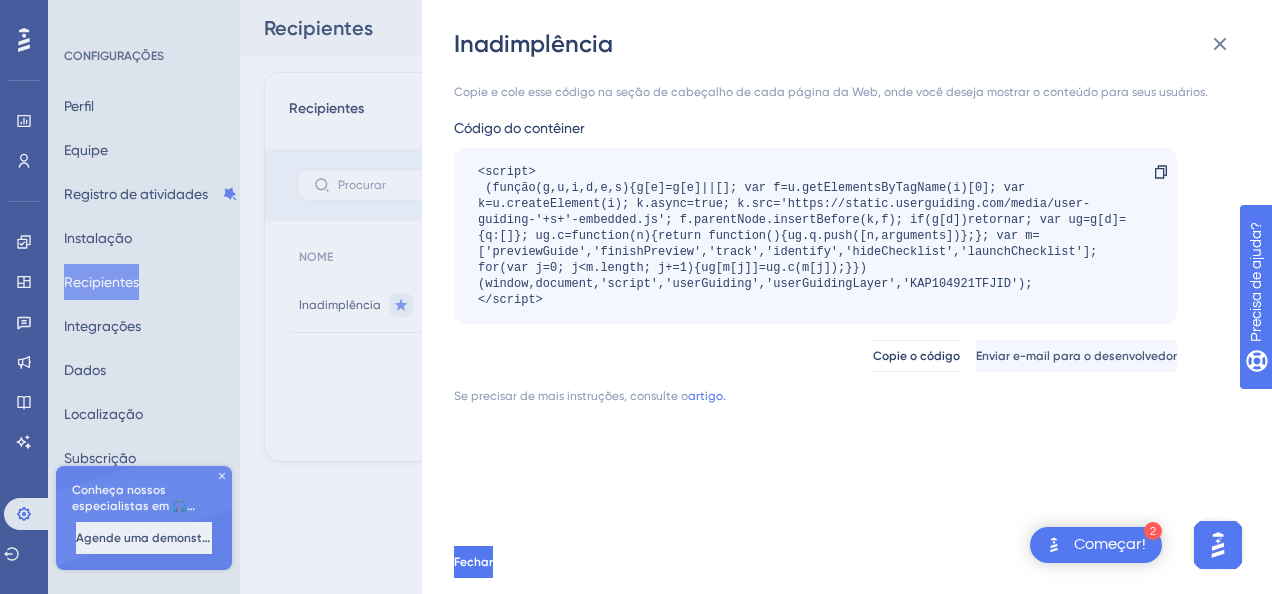 click on "Inadimplência Copie e cole esse código na seção de cabeçalho de cada página da Web, onde você deseja mostrar o conteúdo para seus usuários. Código do contêiner <script>
(função(g,u,i,d,e,s){g[e]=g[e]||[]; var f=u.getElementsByTagName(i)[0]; var k=u.createElement(i); k.async=true; k.src='https://static.userguiding.com/media/user-guiding-'+s+'-embedded.js'; f.parentNode.insertBefore(k,f); if(g[d])retornar; var ug=g[d]={q:[]}; ug.c=function(n){return function(){ug.q.push([n,arguments])};}; var m=['previewGuide','finishPreview','track','identify','hideChecklist','launchChecklist']; for(var j=0; j<m.length; j+=1){ug[m[j]]=ug.c(m[j])}})(window,document,'script','userGuiding','userGuidingLayer','KAP104921TFJID');
</script> Copiar Copie o código Enviar e-mail para o desenvolvedor Se precisar de mais instruções, consulte o artigo. Fechar" at bounding box center (636, 297) 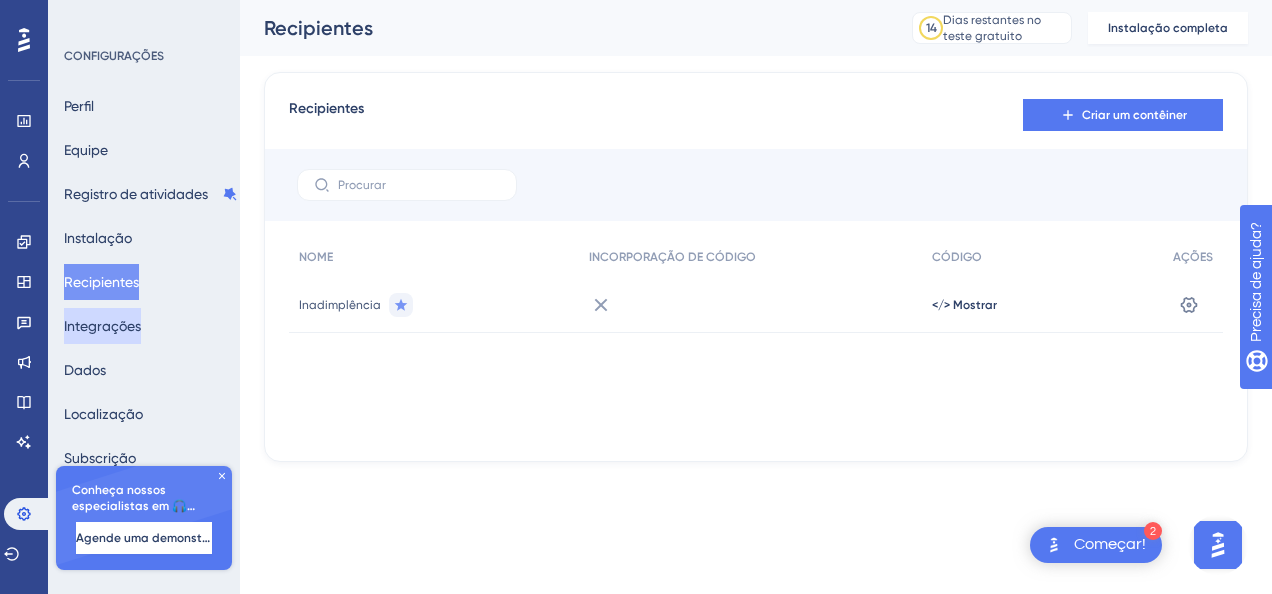 click on "Integrações" at bounding box center (102, 326) 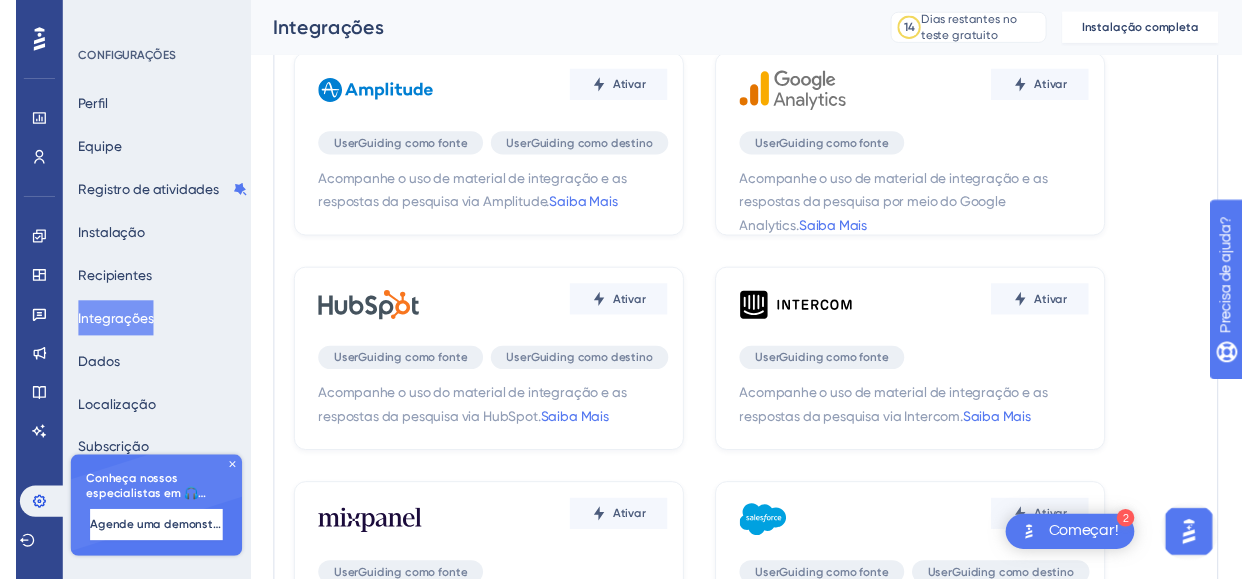 scroll, scrollTop: 0, scrollLeft: 0, axis: both 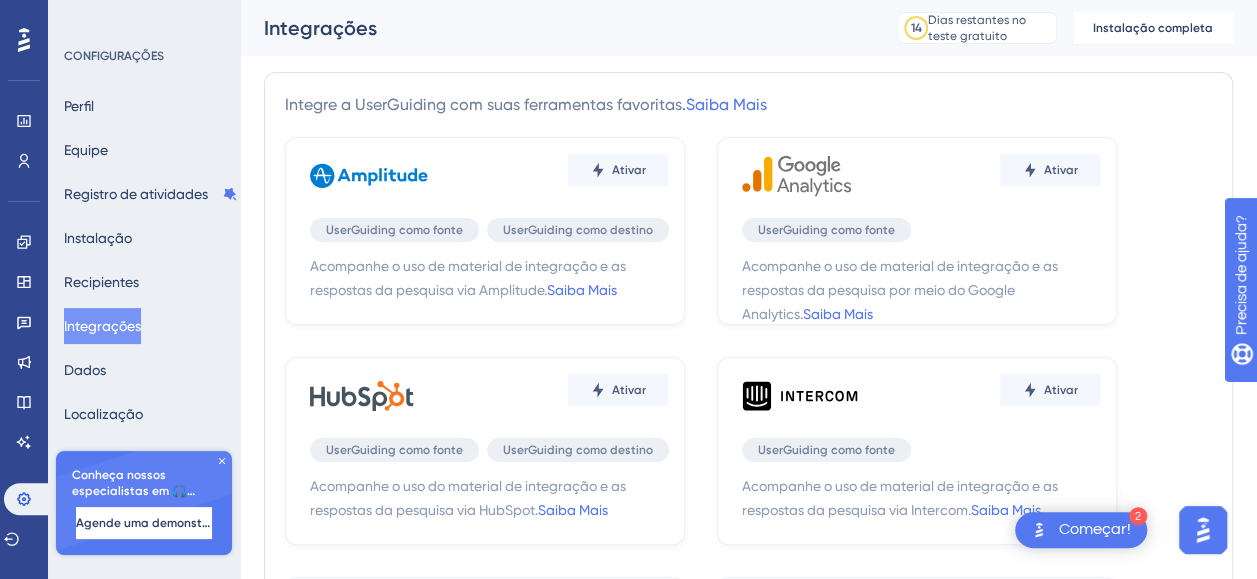 click 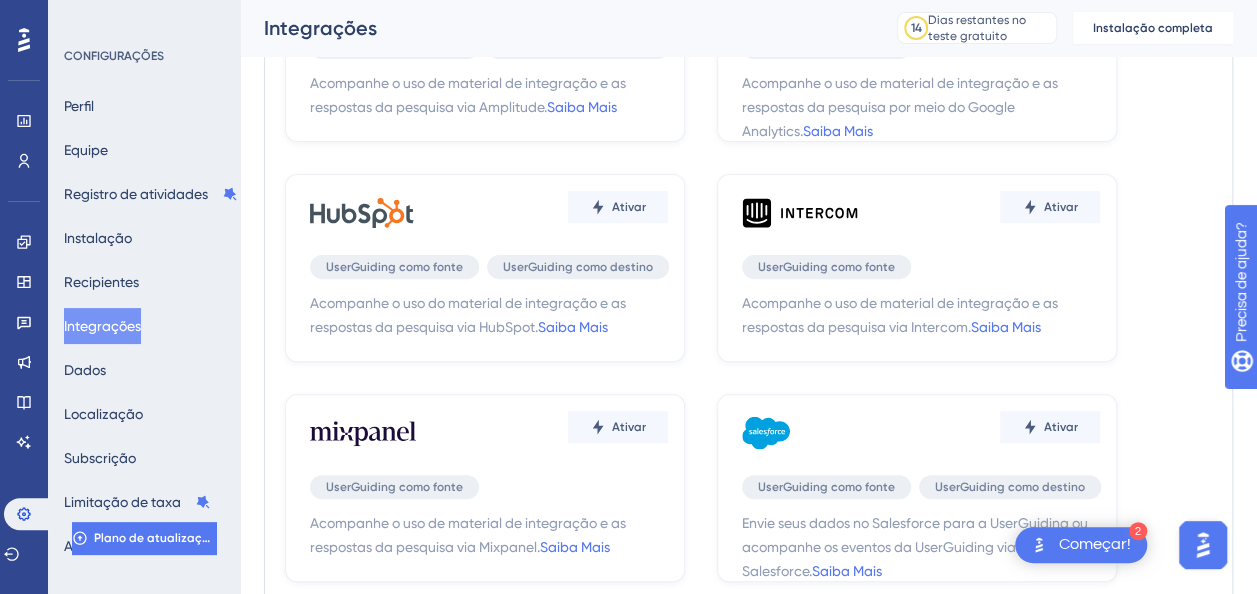 scroll, scrollTop: 200, scrollLeft: 0, axis: vertical 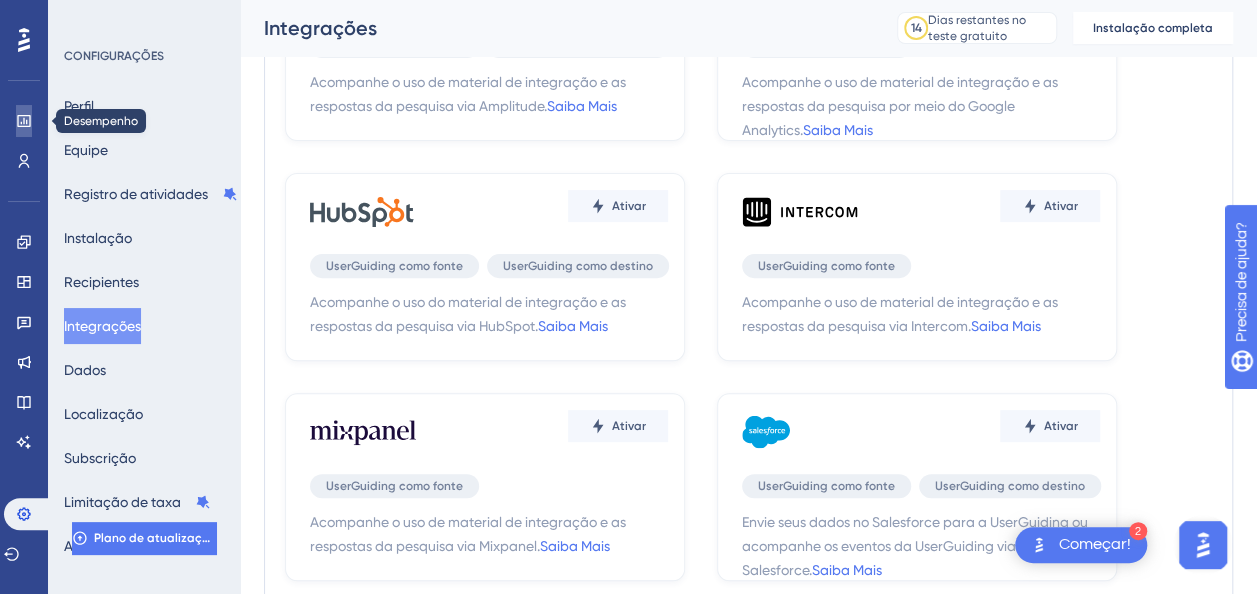 click 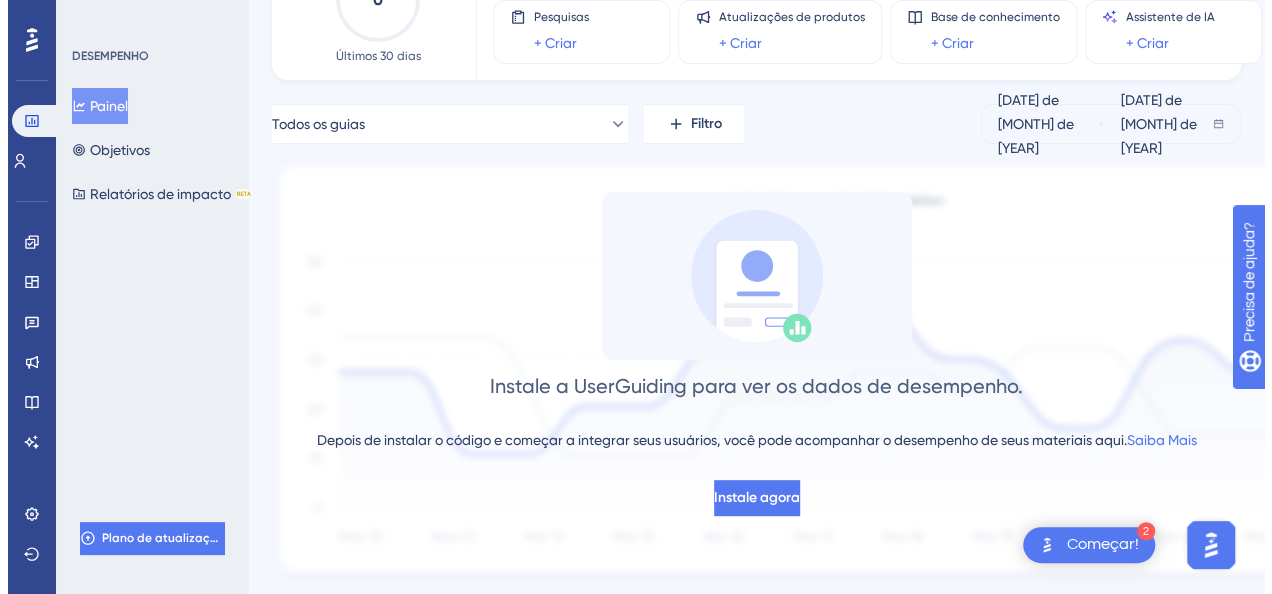scroll, scrollTop: 0, scrollLeft: 0, axis: both 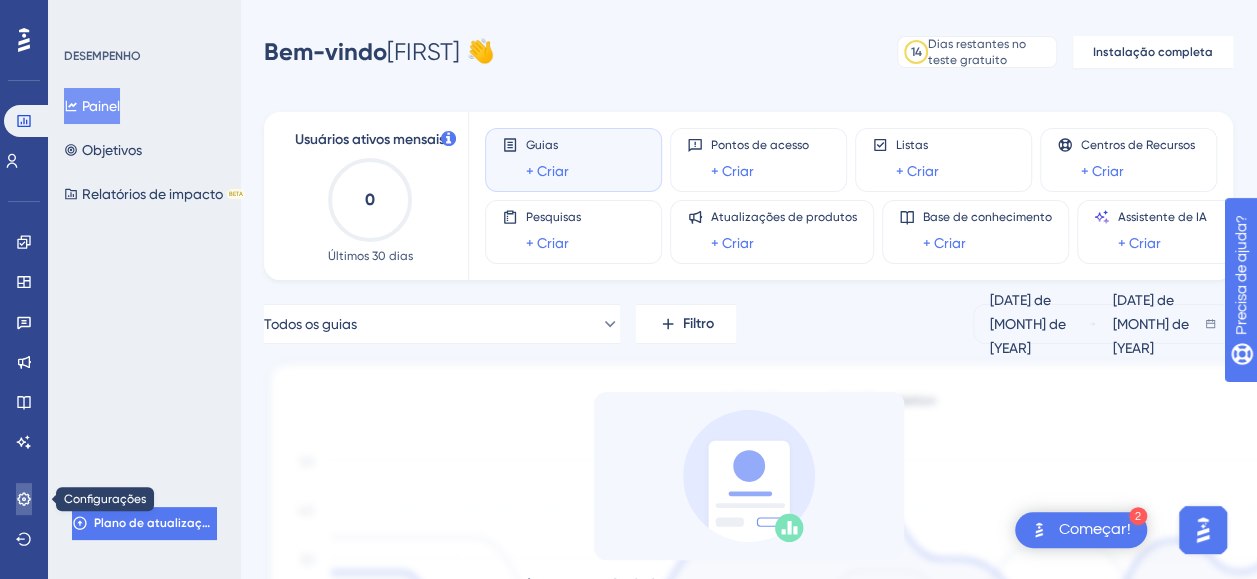 click at bounding box center (24, 499) 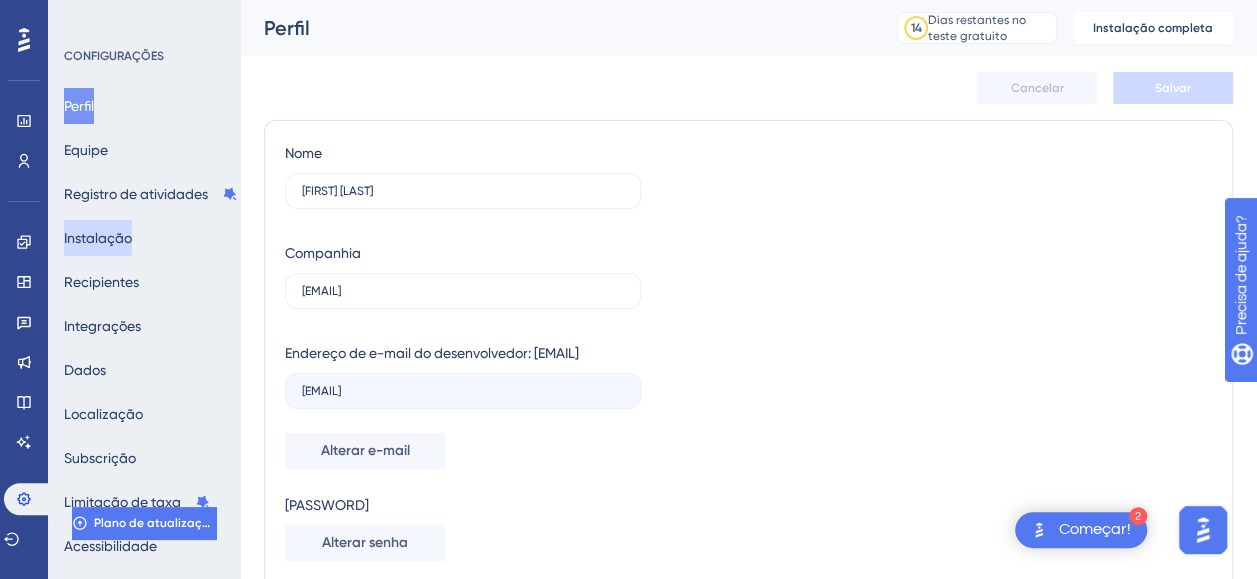 click on "Instalação" at bounding box center [98, 238] 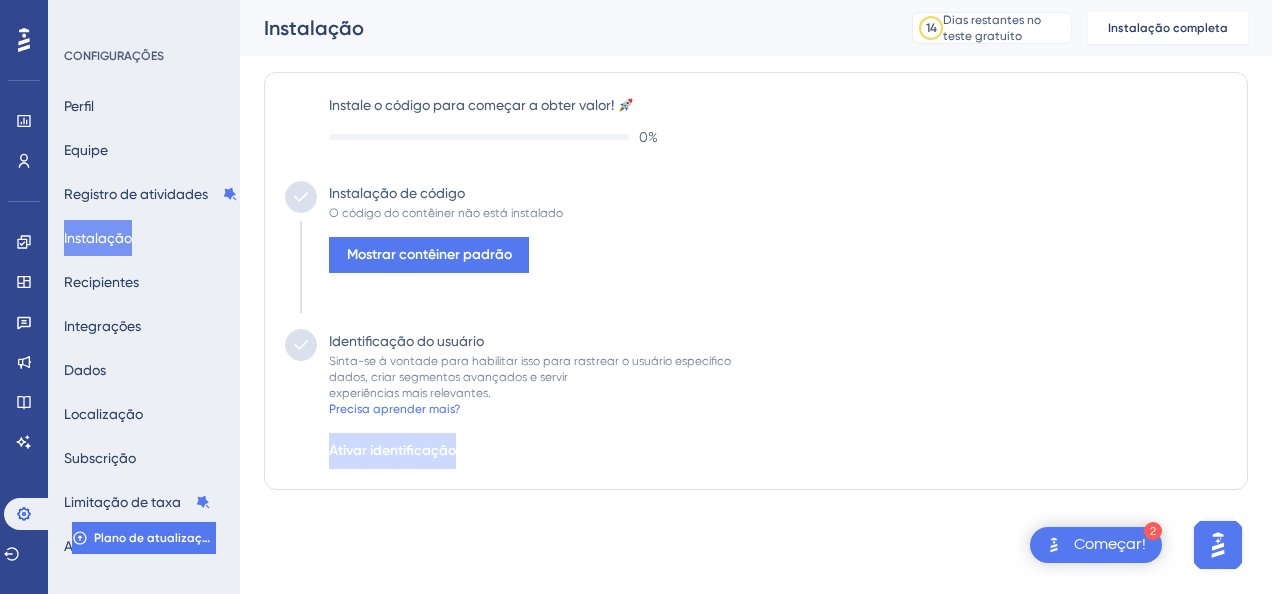 scroll, scrollTop: 0, scrollLeft: 0, axis: both 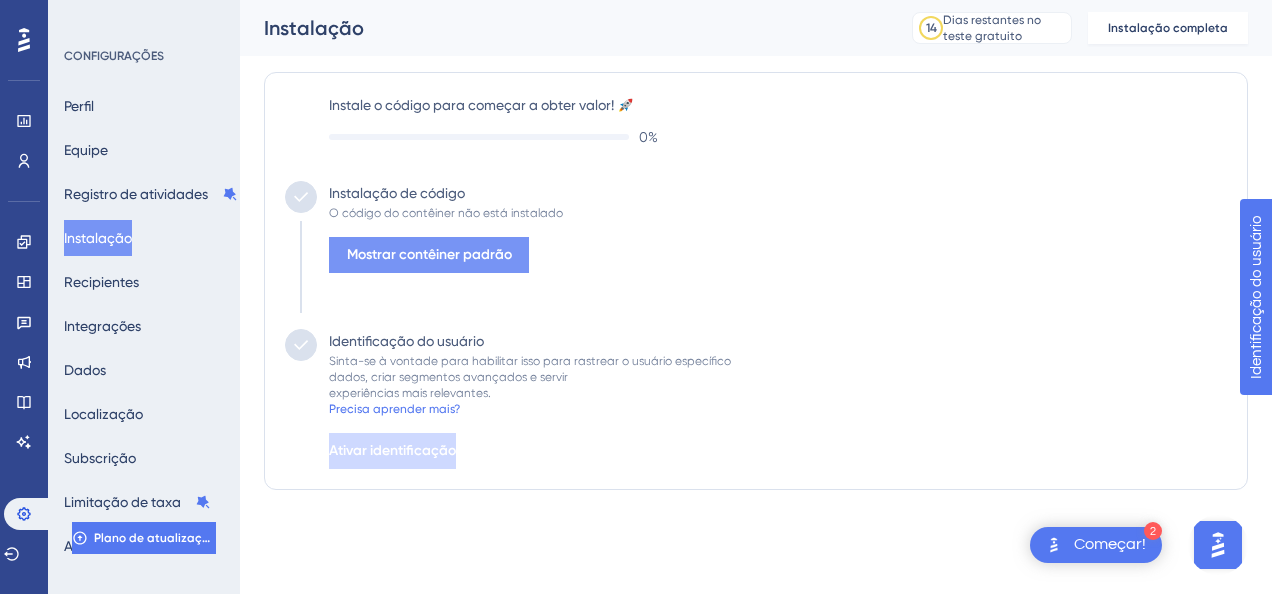 click on "Mostrar contêiner padrão" at bounding box center (429, 255) 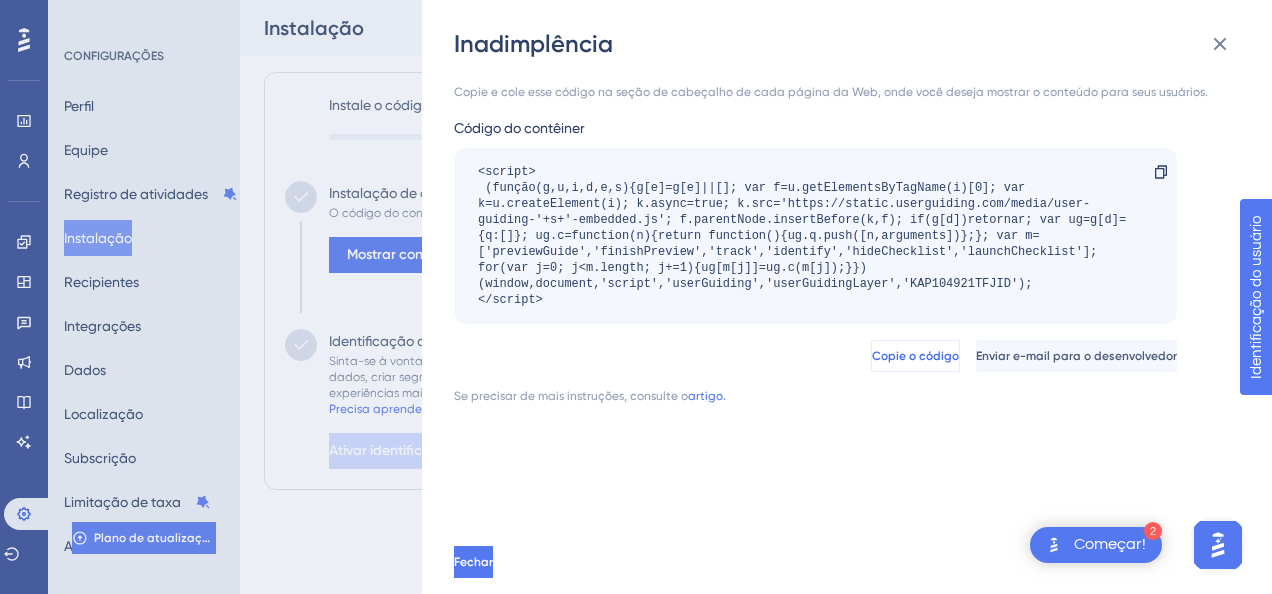 click on "Copie o código" at bounding box center [915, 356] 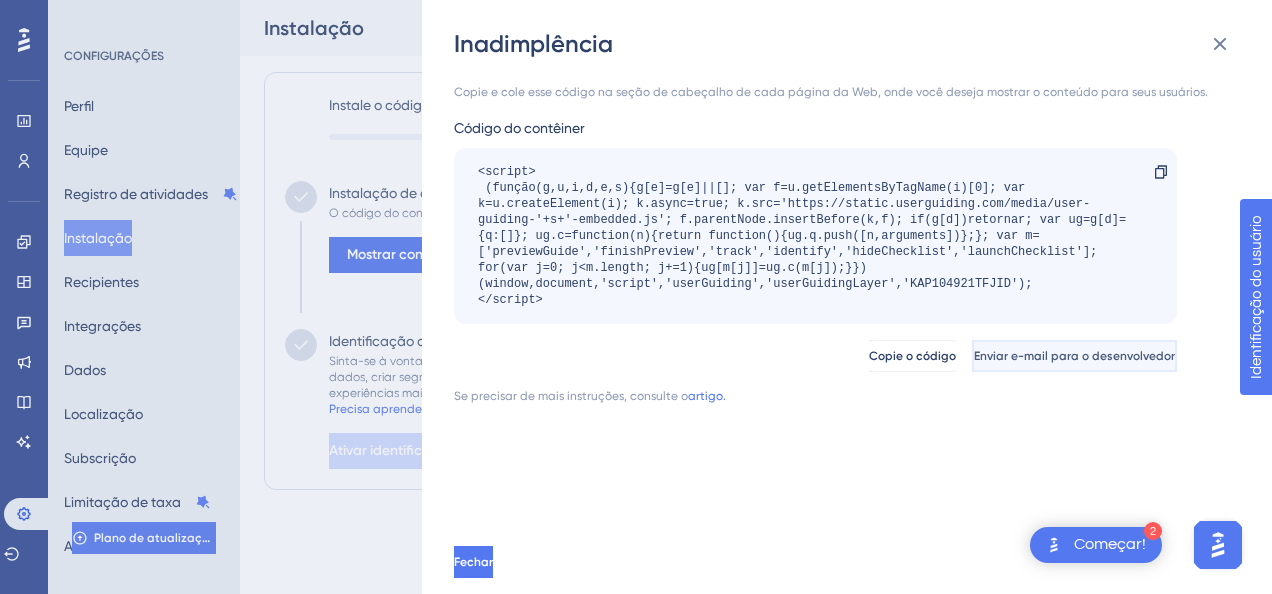 click on "Enviar e-mail para o desenvolvedor" at bounding box center (1074, 356) 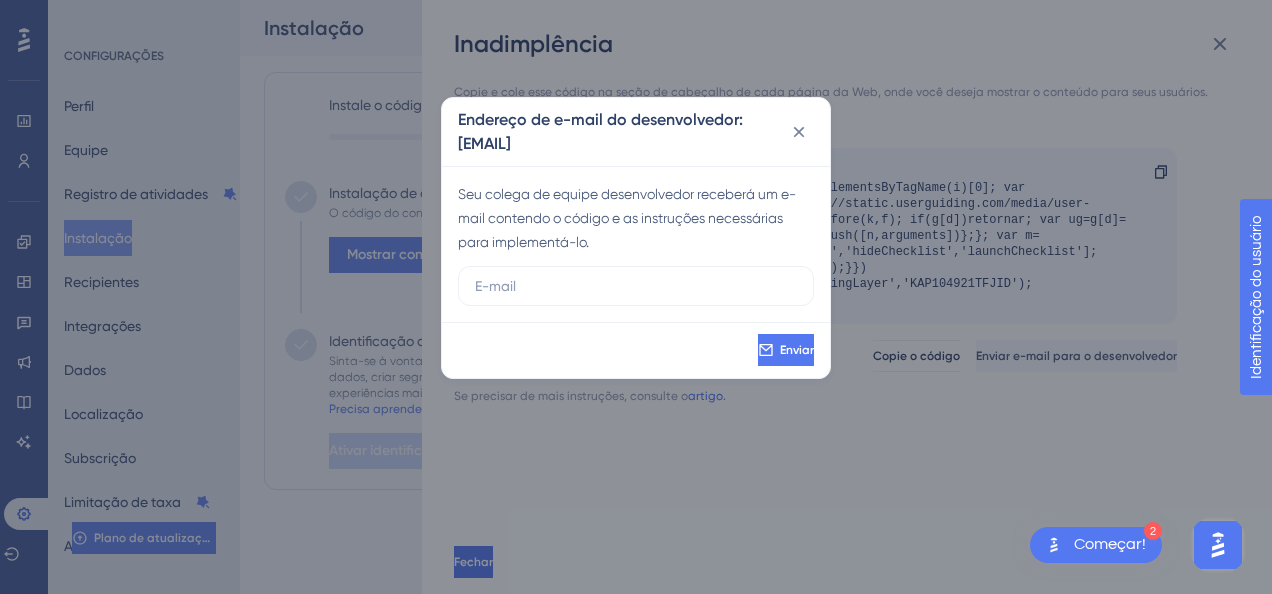 click on "Endereço de e-mail do desenvolvedor: [EMAIL]" at bounding box center [636, 132] 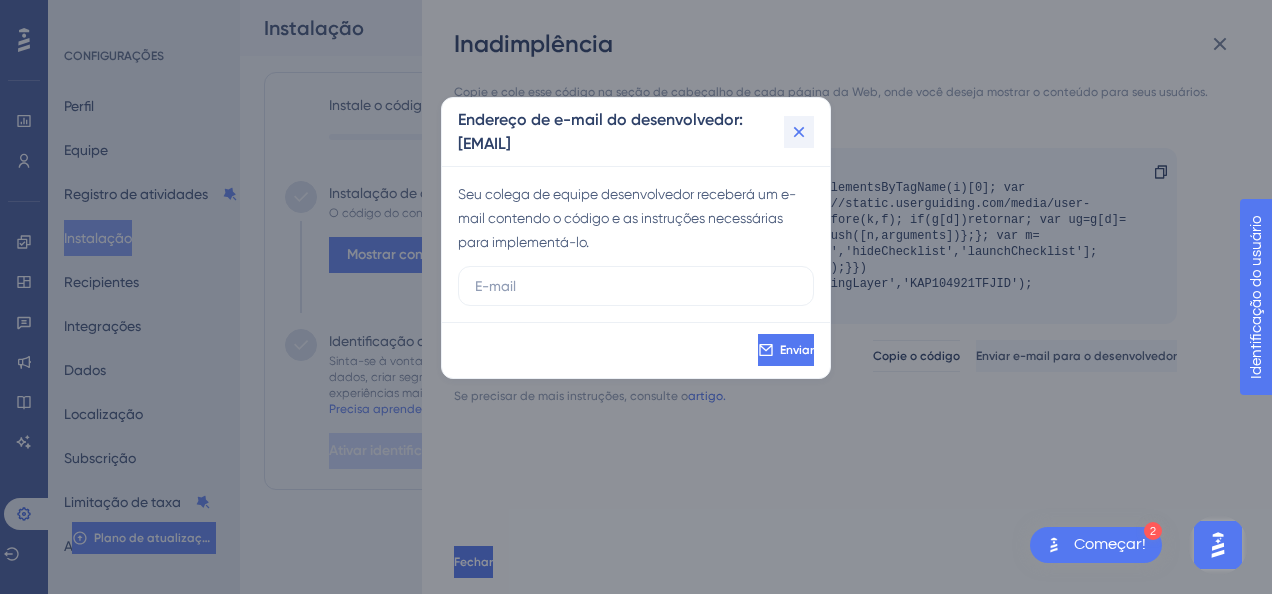 click 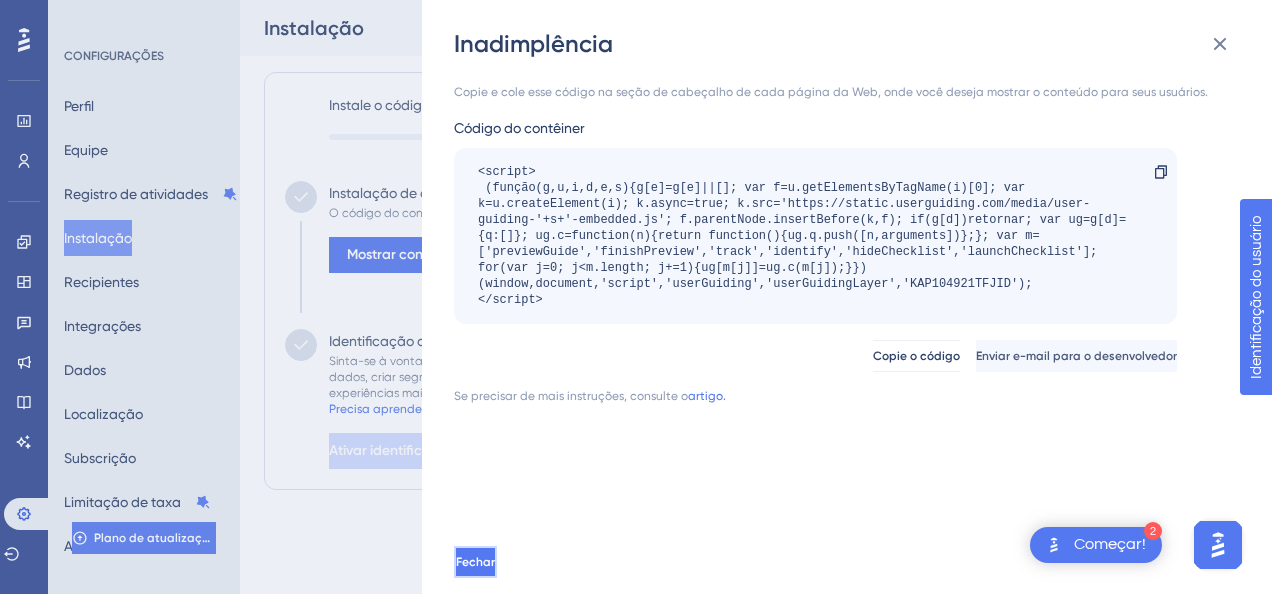 click on "Fechar" at bounding box center [475, 562] 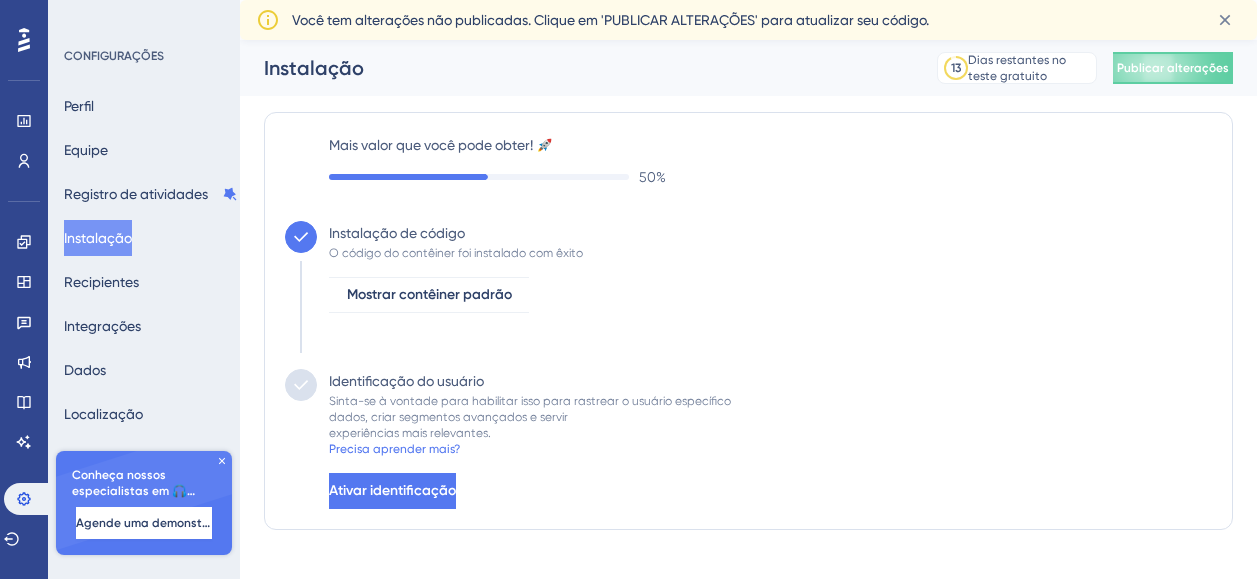 scroll, scrollTop: 0, scrollLeft: 0, axis: both 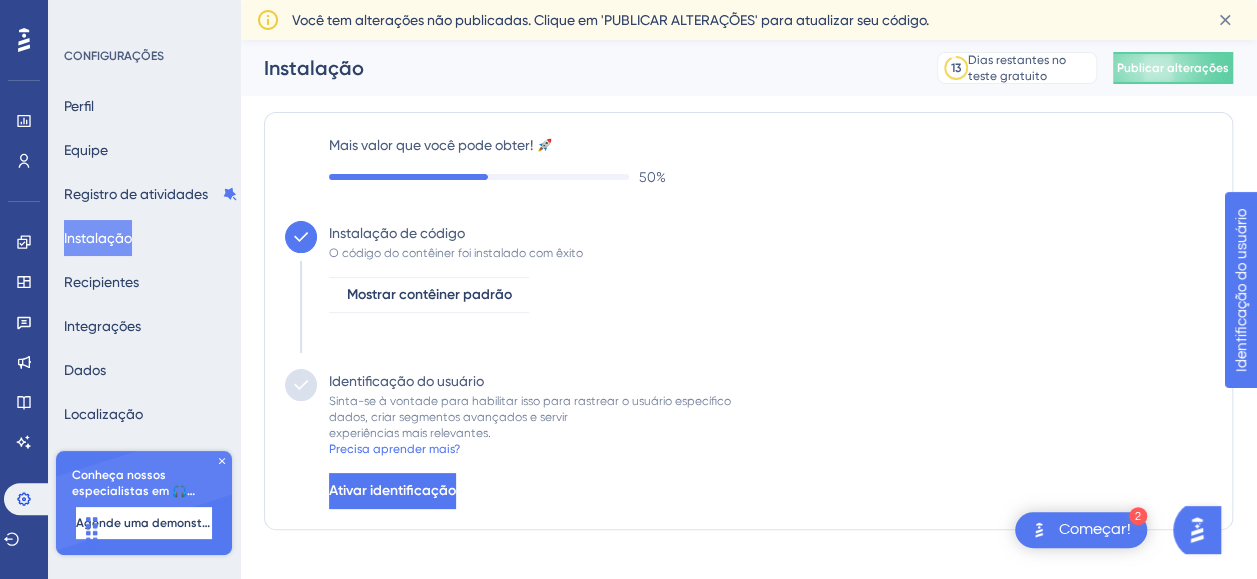 click on "Começar!" at bounding box center (1095, 530) 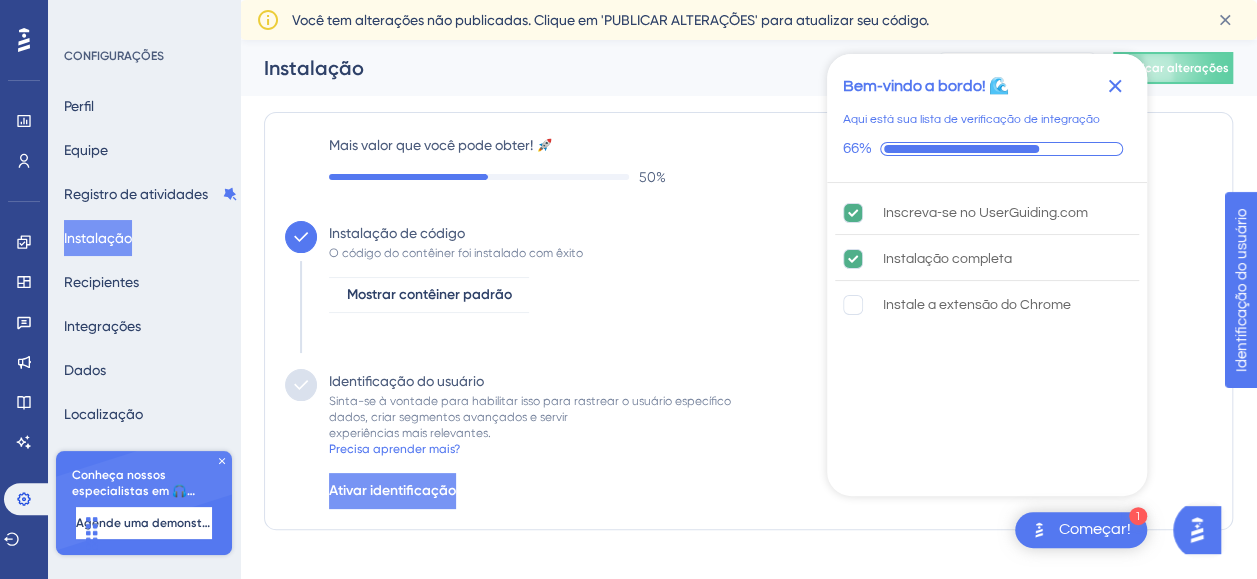 click on "Ativar identificação" at bounding box center [392, 491] 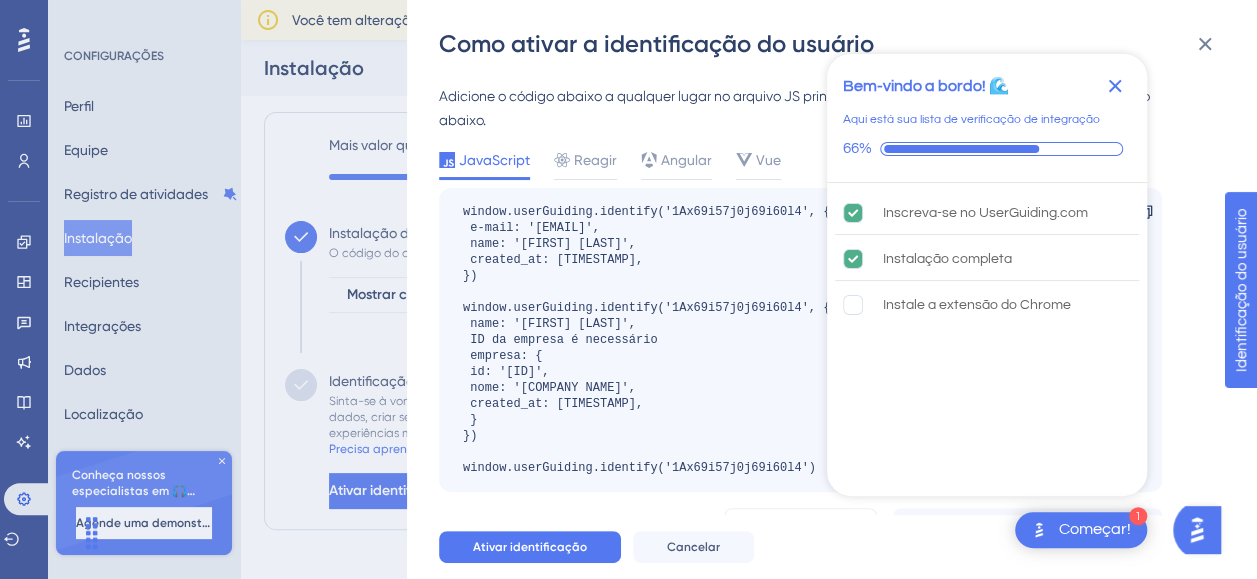 click 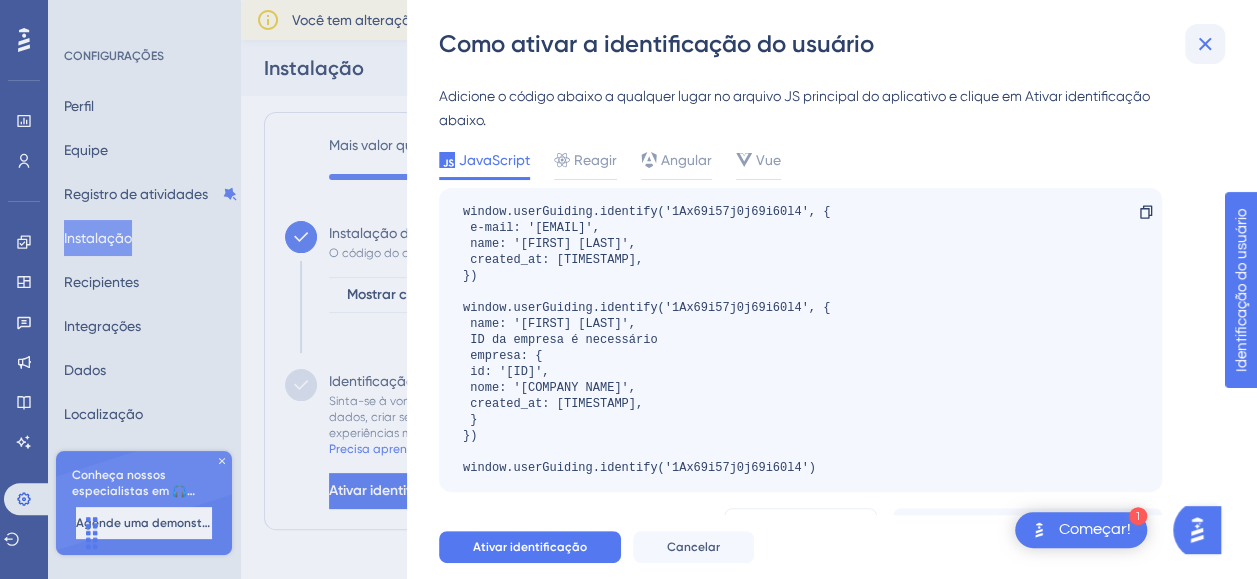 click 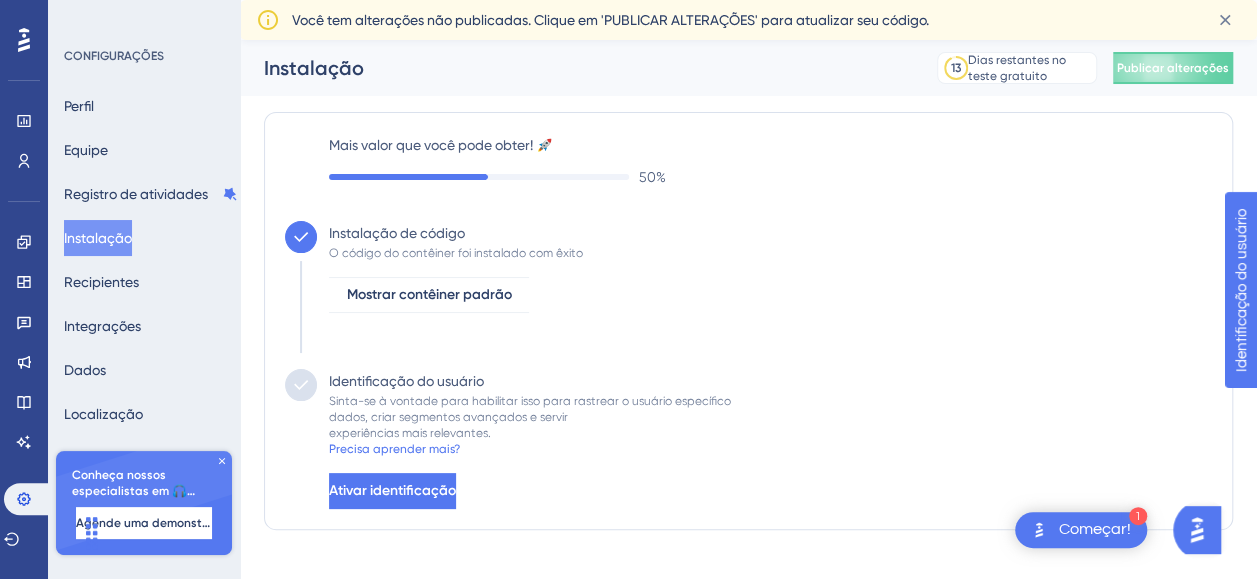 click on "1 Começar!" at bounding box center (1081, 530) 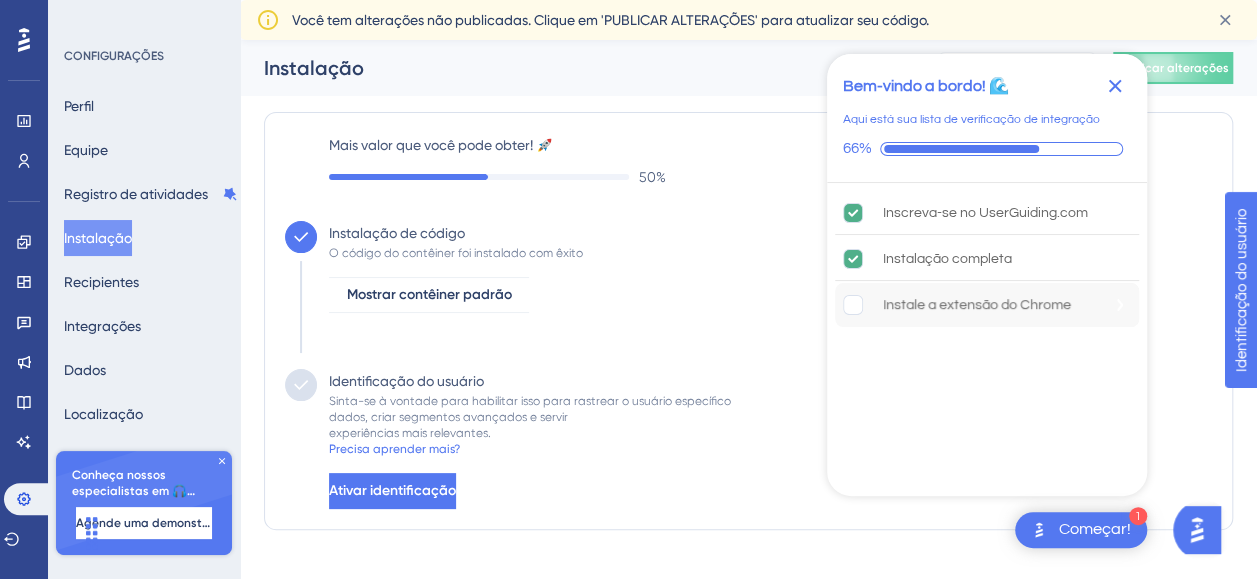 click on "Instale a extensão do Chrome" at bounding box center (977, 305) 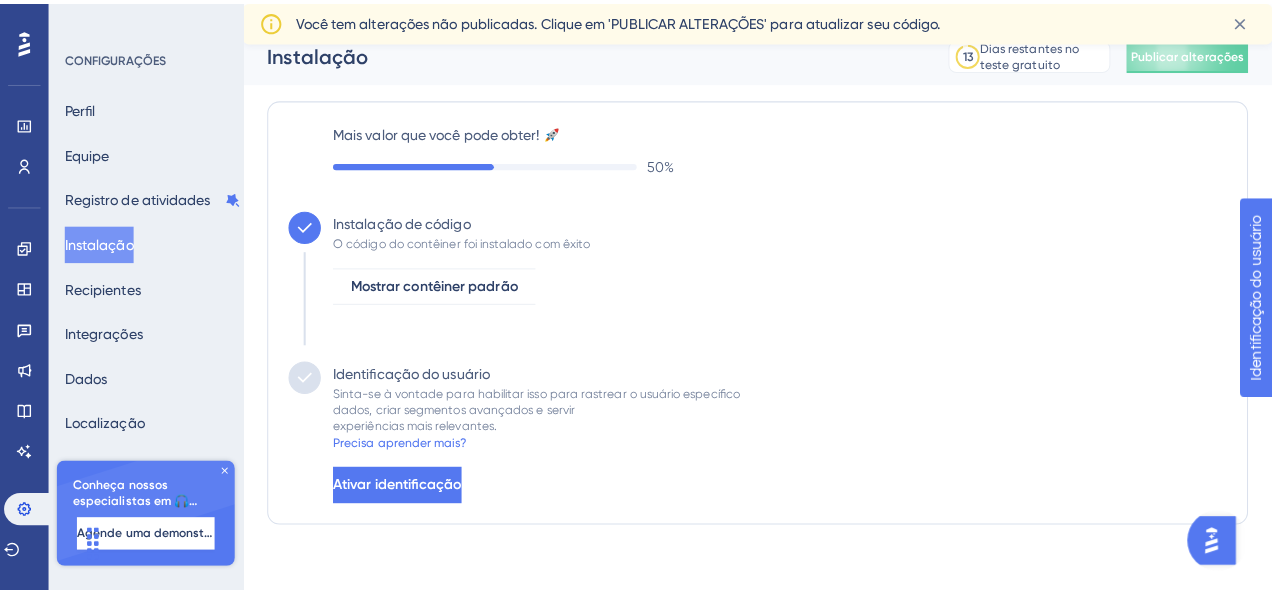 scroll, scrollTop: 0, scrollLeft: 0, axis: both 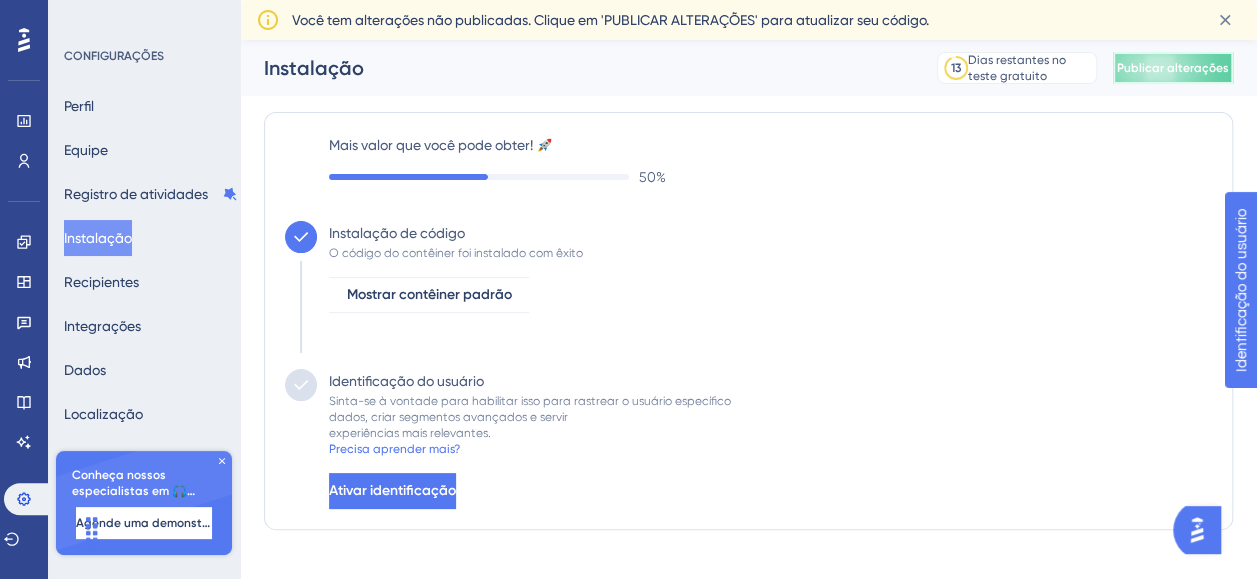 click on "Publicar alterações" at bounding box center [1173, 68] 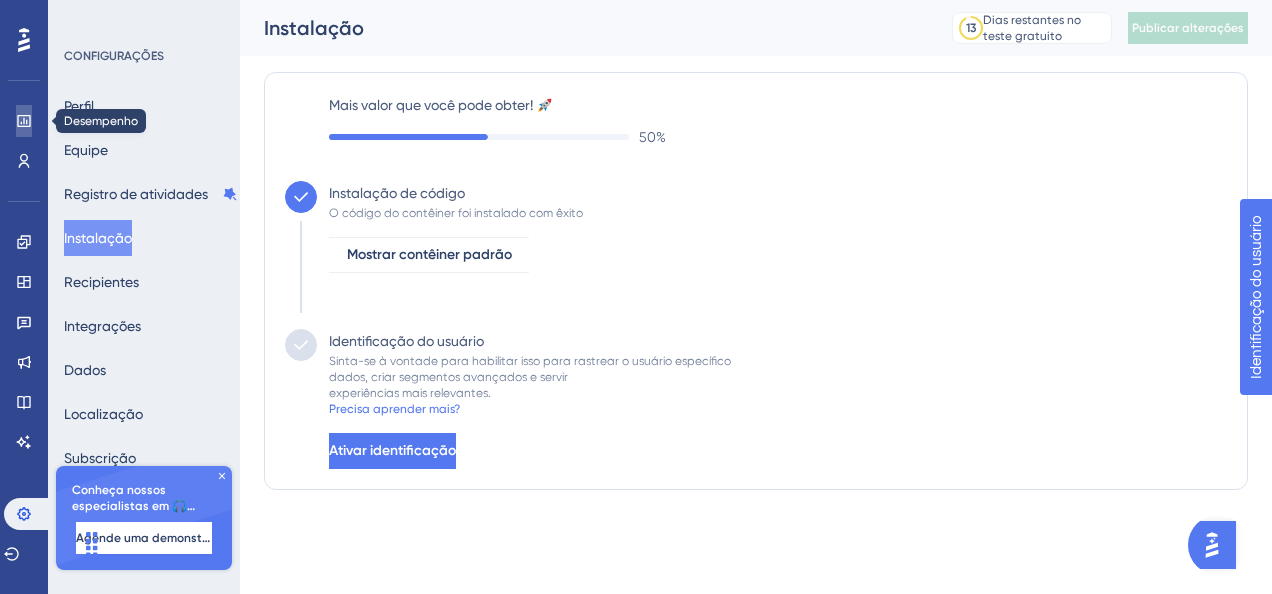 click 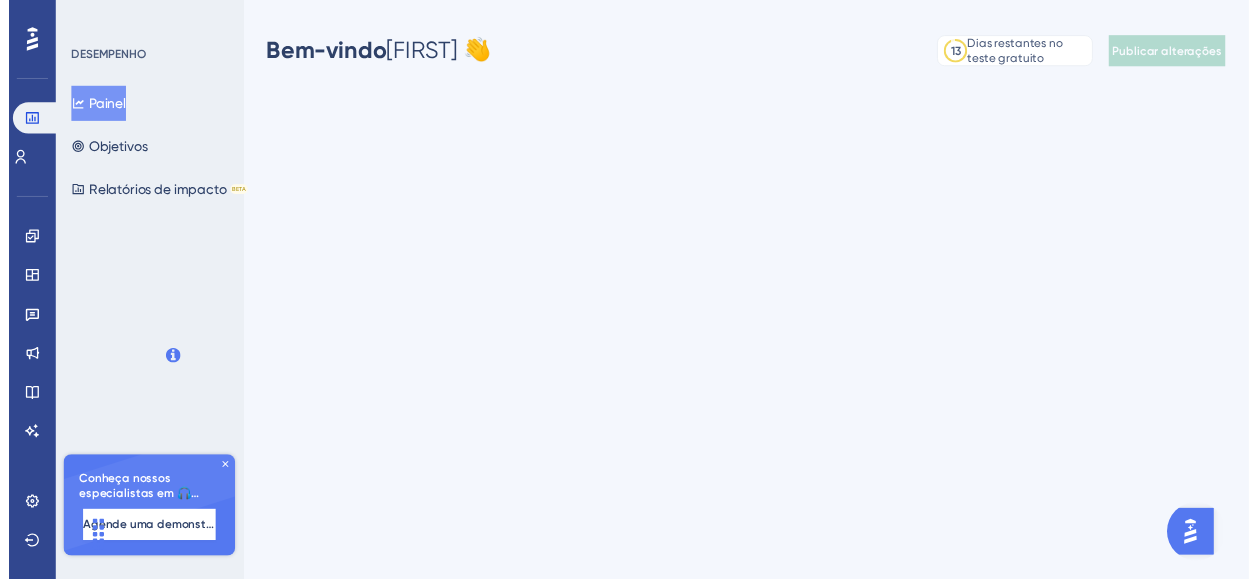 scroll, scrollTop: 0, scrollLeft: 0, axis: both 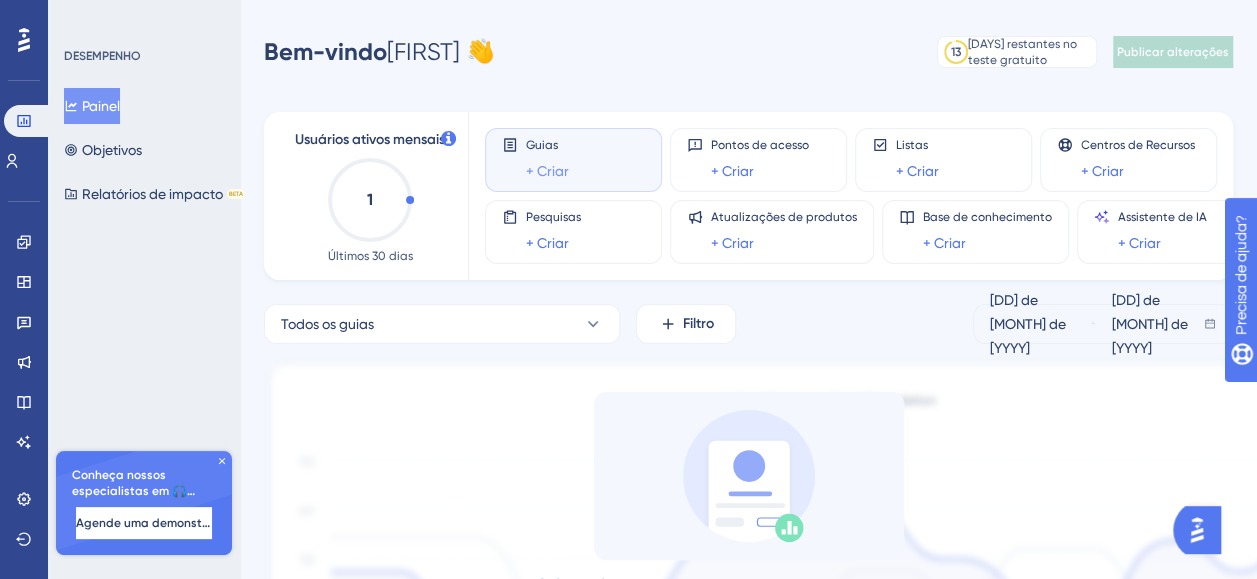 click on "+ Criar" at bounding box center [547, 171] 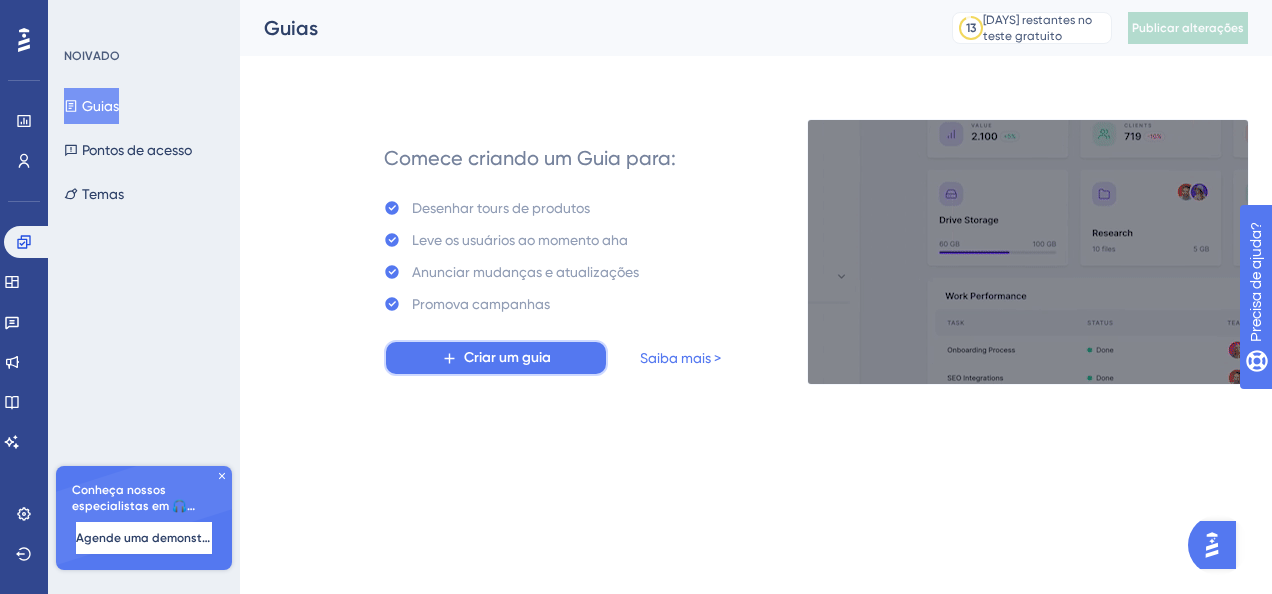 click on "Criar um guia" at bounding box center [507, 358] 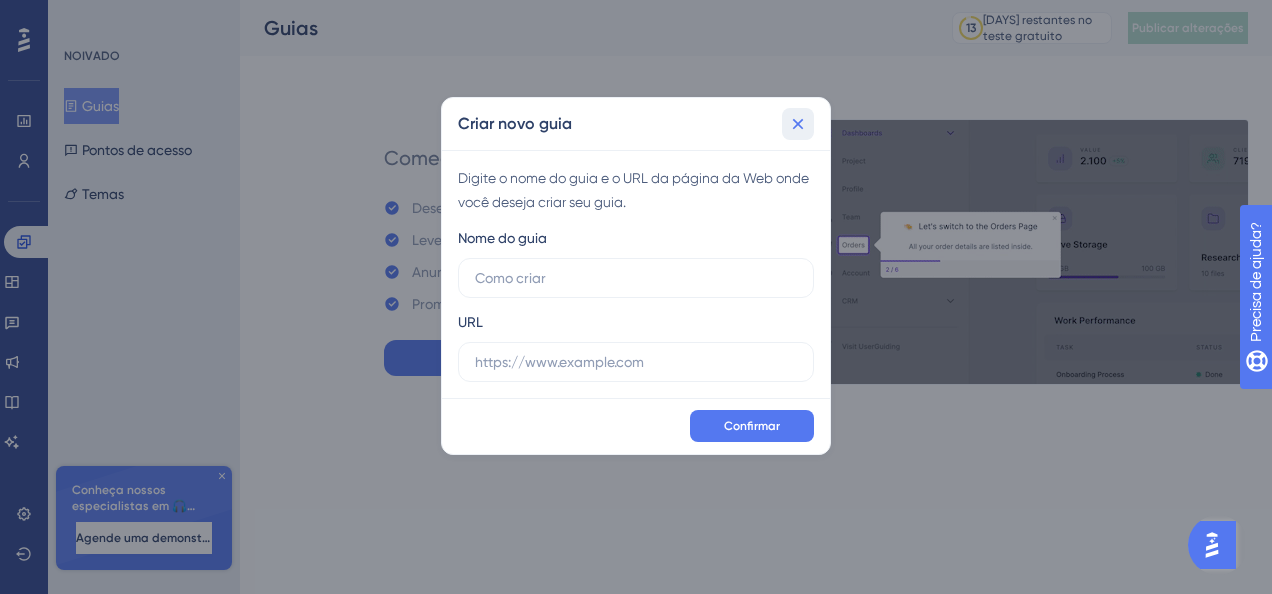 click 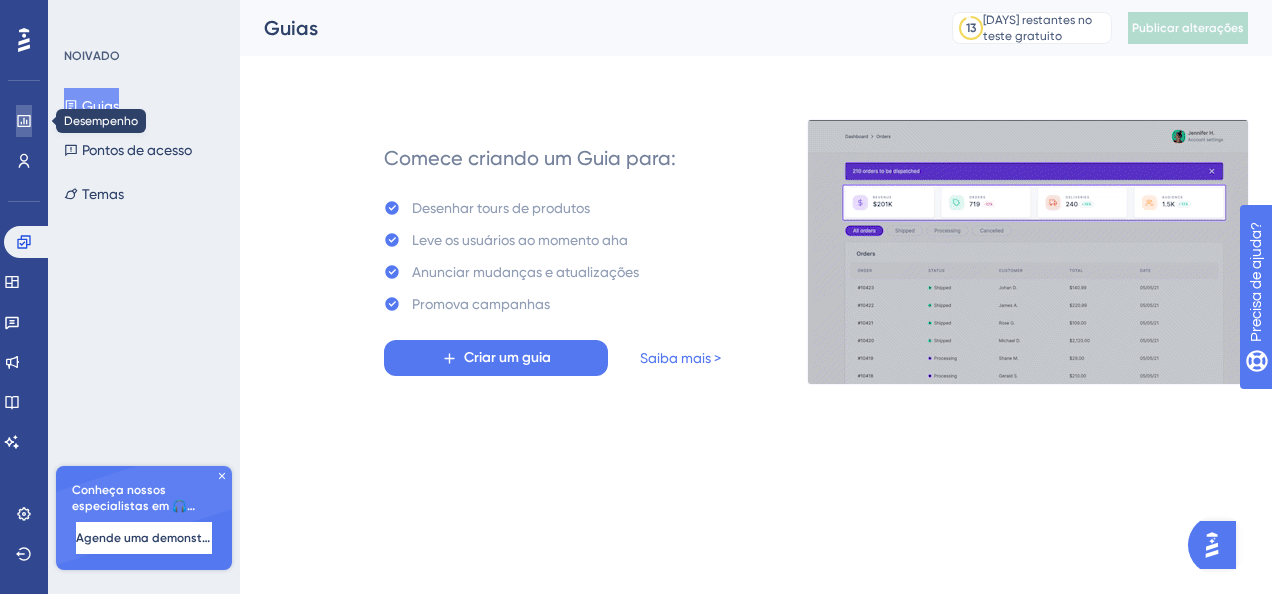 click 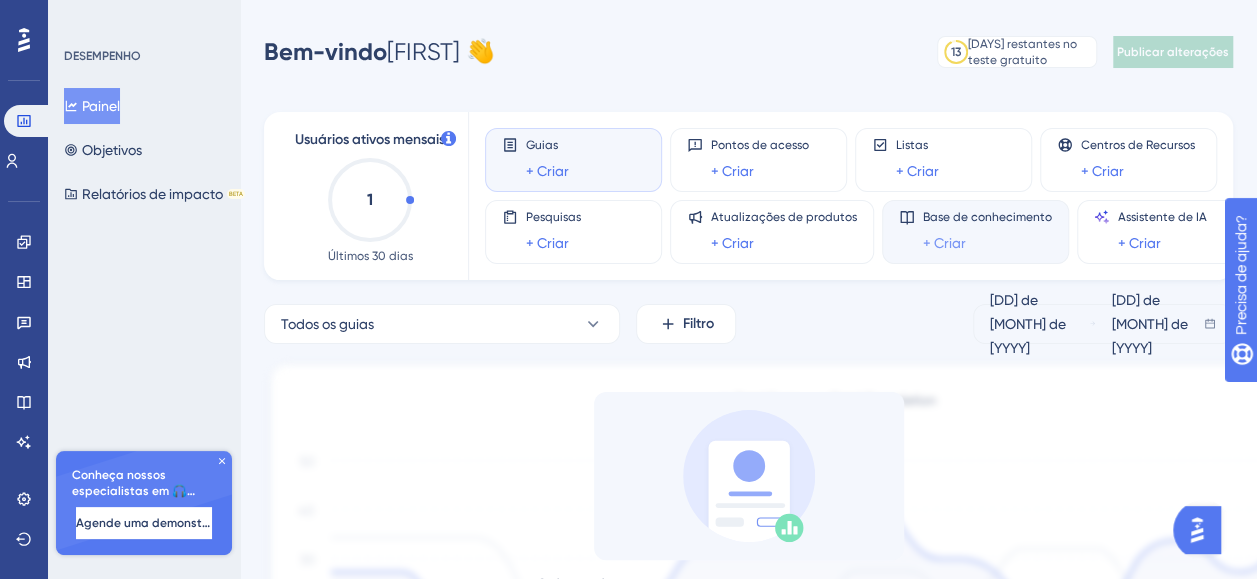 click on "+ Criar" at bounding box center (944, 243) 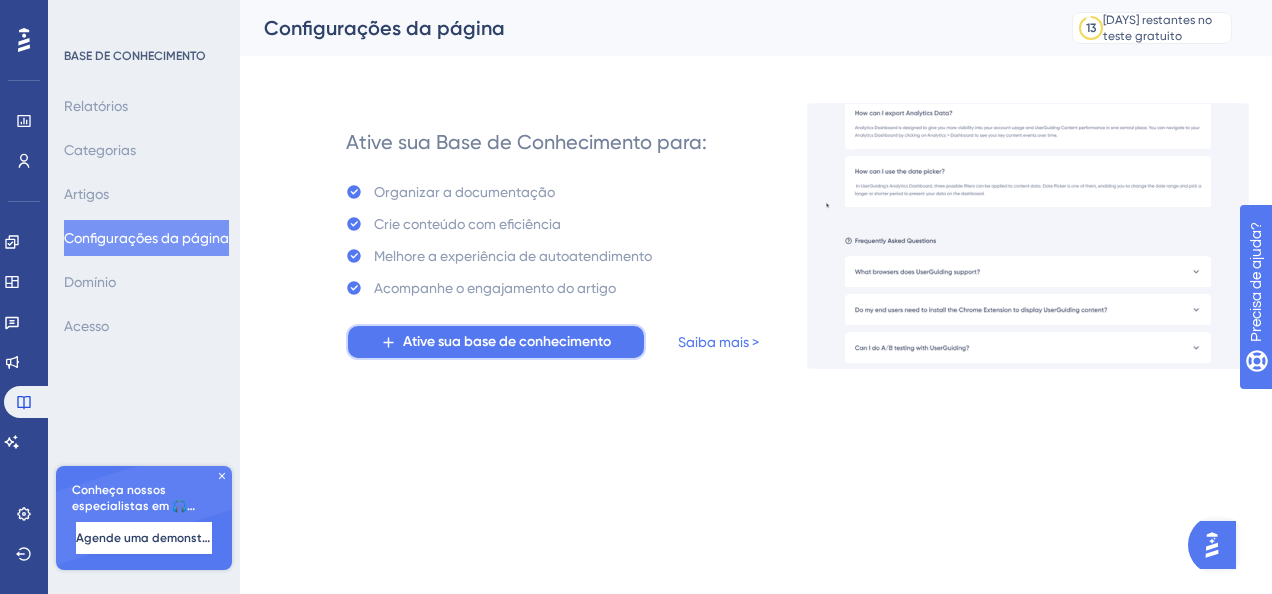 click on "Ative sua base de conhecimento" at bounding box center (507, 342) 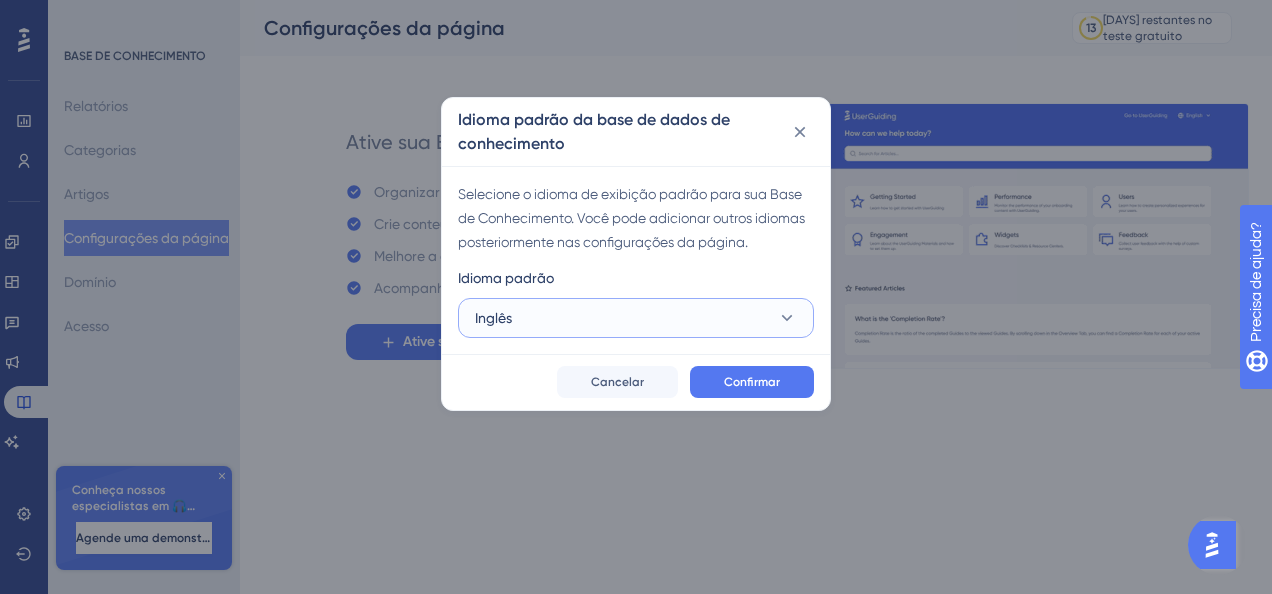 click on "Inglês" at bounding box center [636, 318] 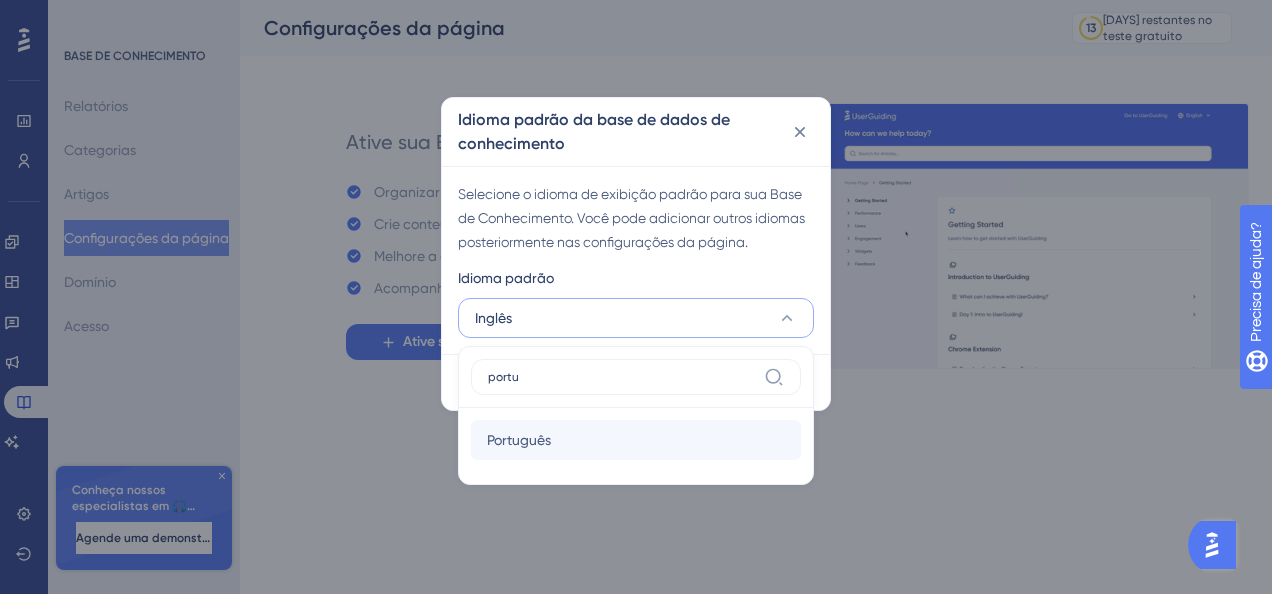 type on "portu" 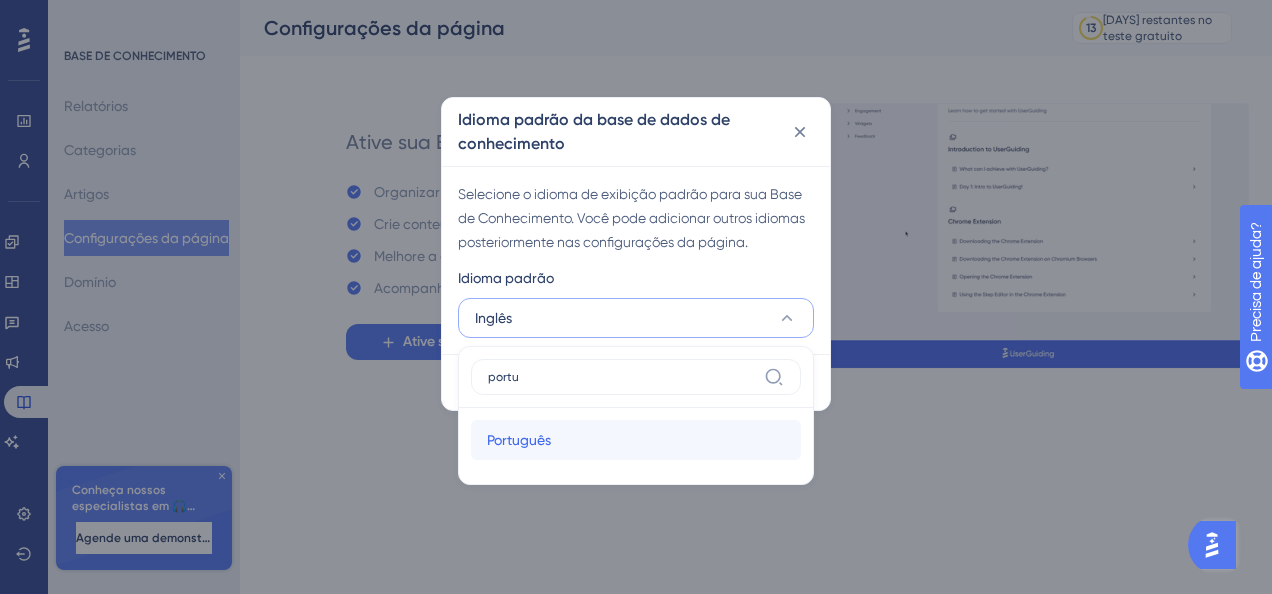 click on "Português Português" at bounding box center (636, 440) 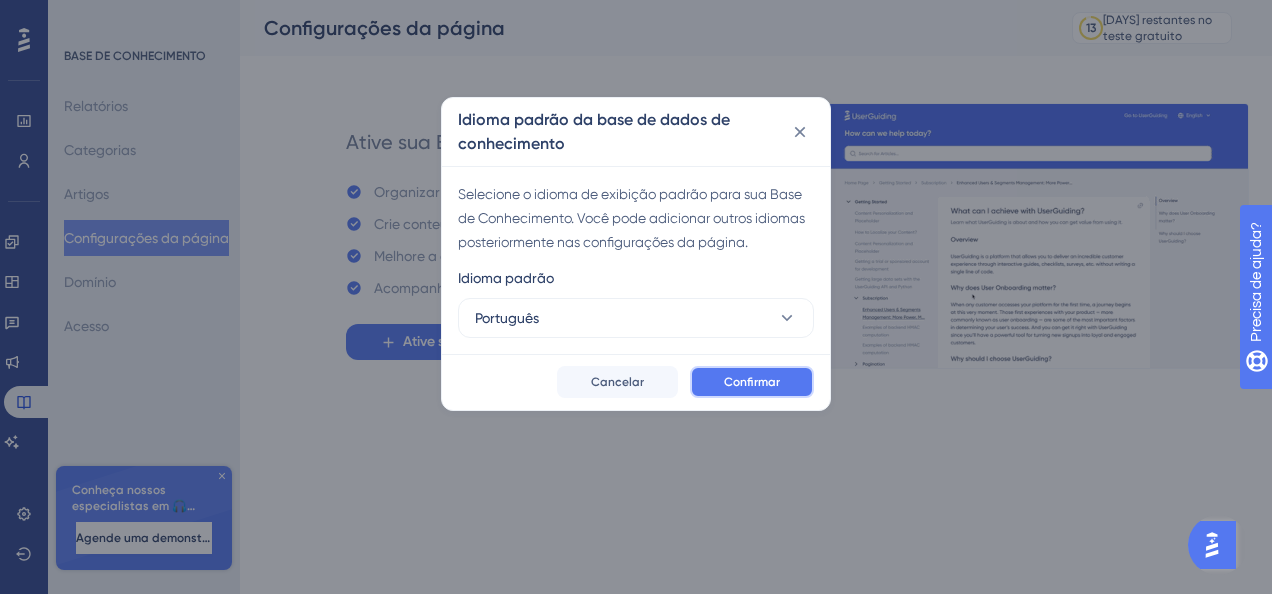 click on "Confirmar" at bounding box center (752, 382) 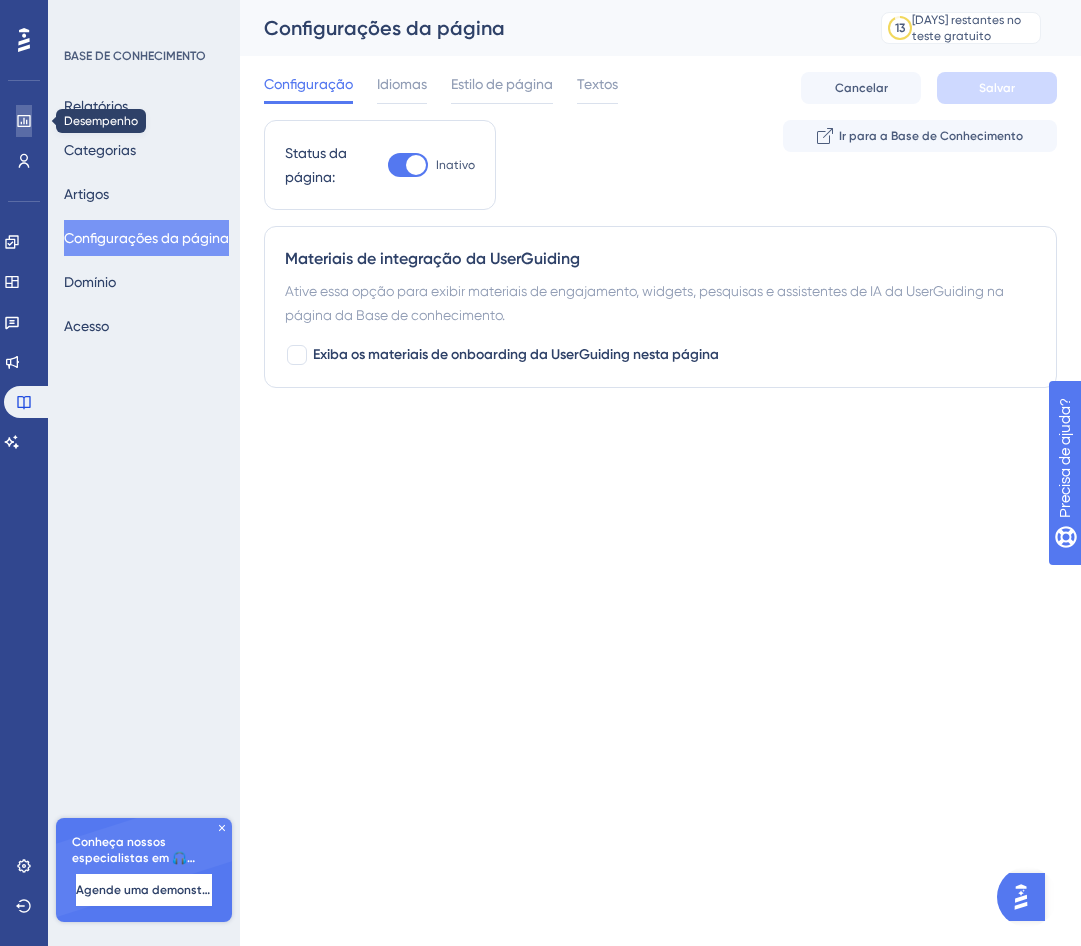 click 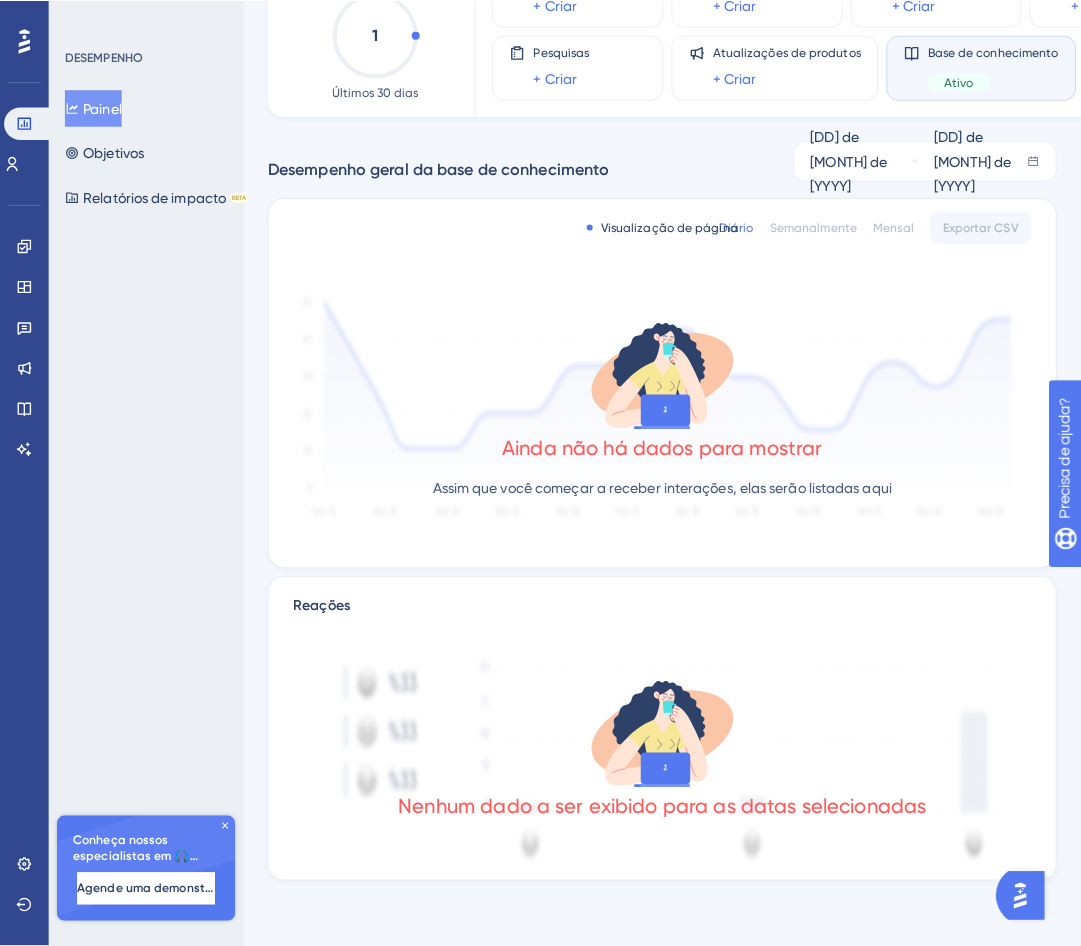 scroll, scrollTop: 0, scrollLeft: 0, axis: both 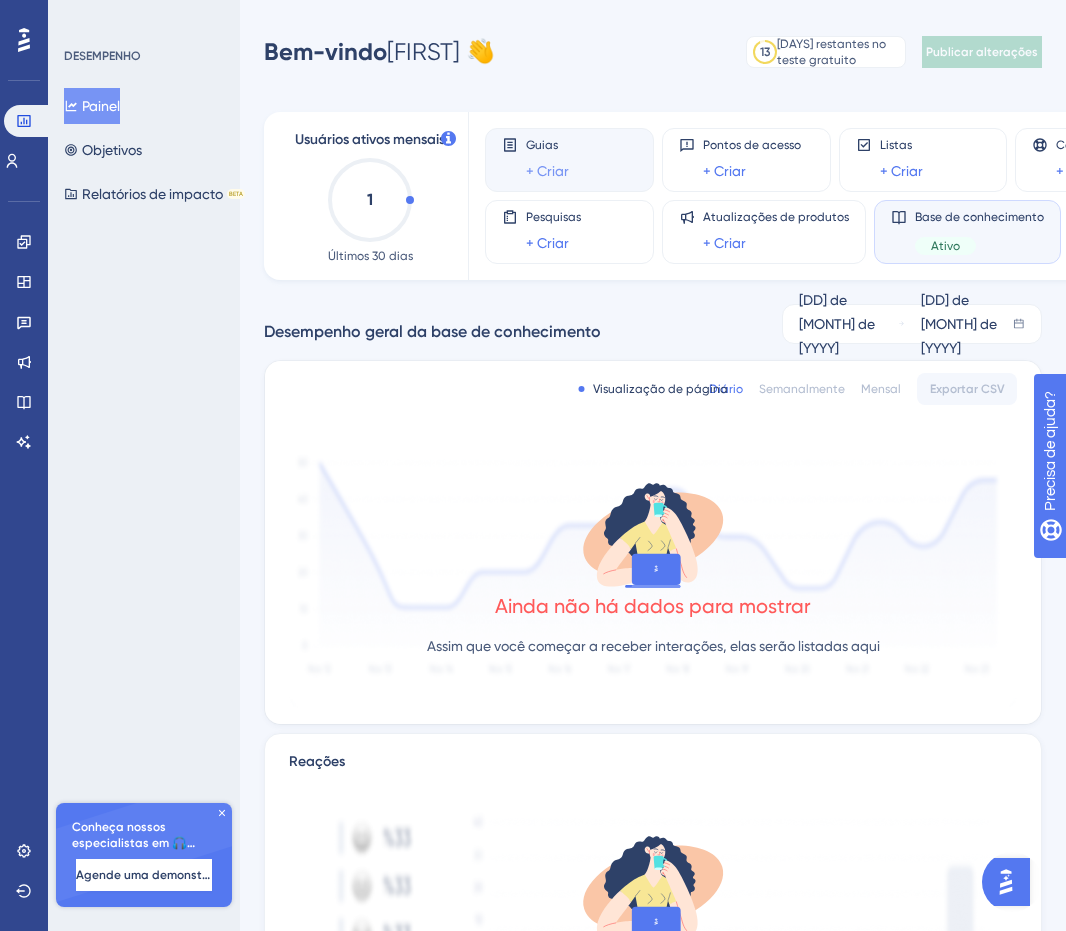 click on "+ Criar" at bounding box center [547, 171] 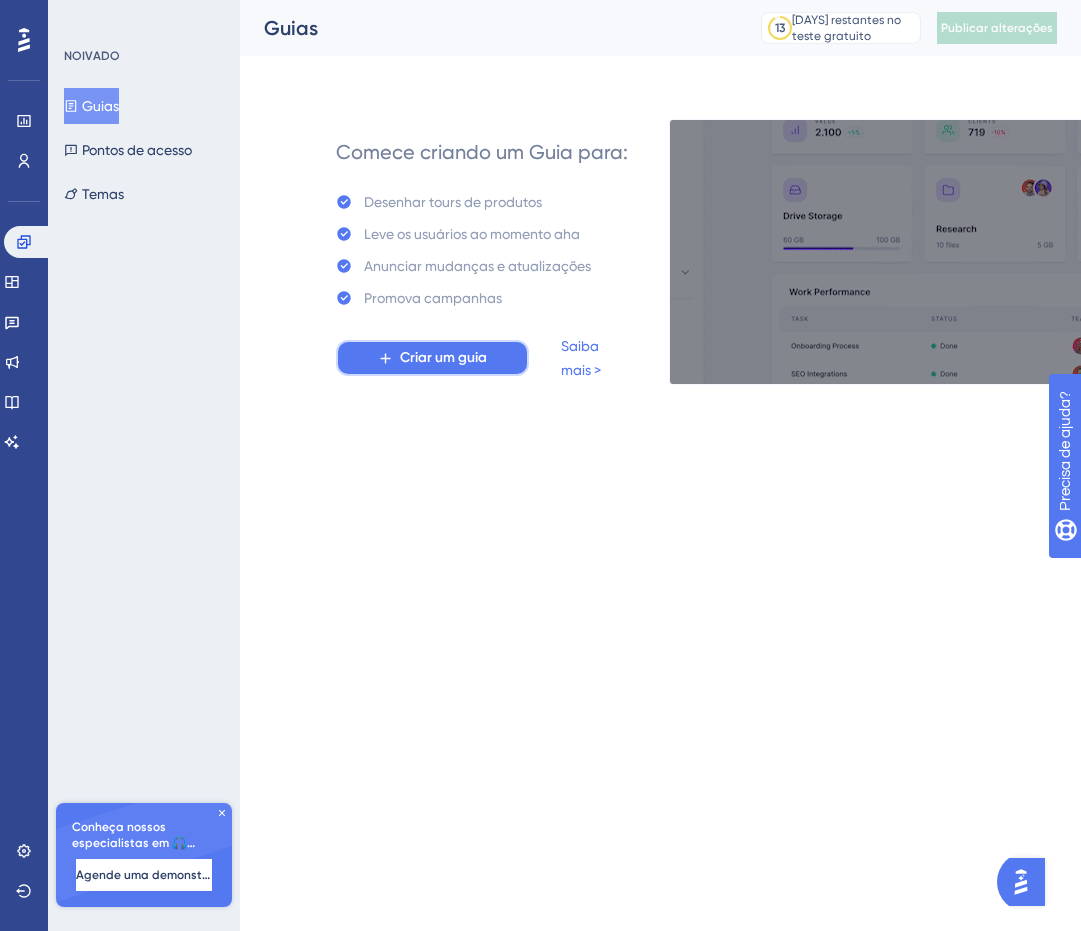 click on "Criar um guia" at bounding box center [443, 358] 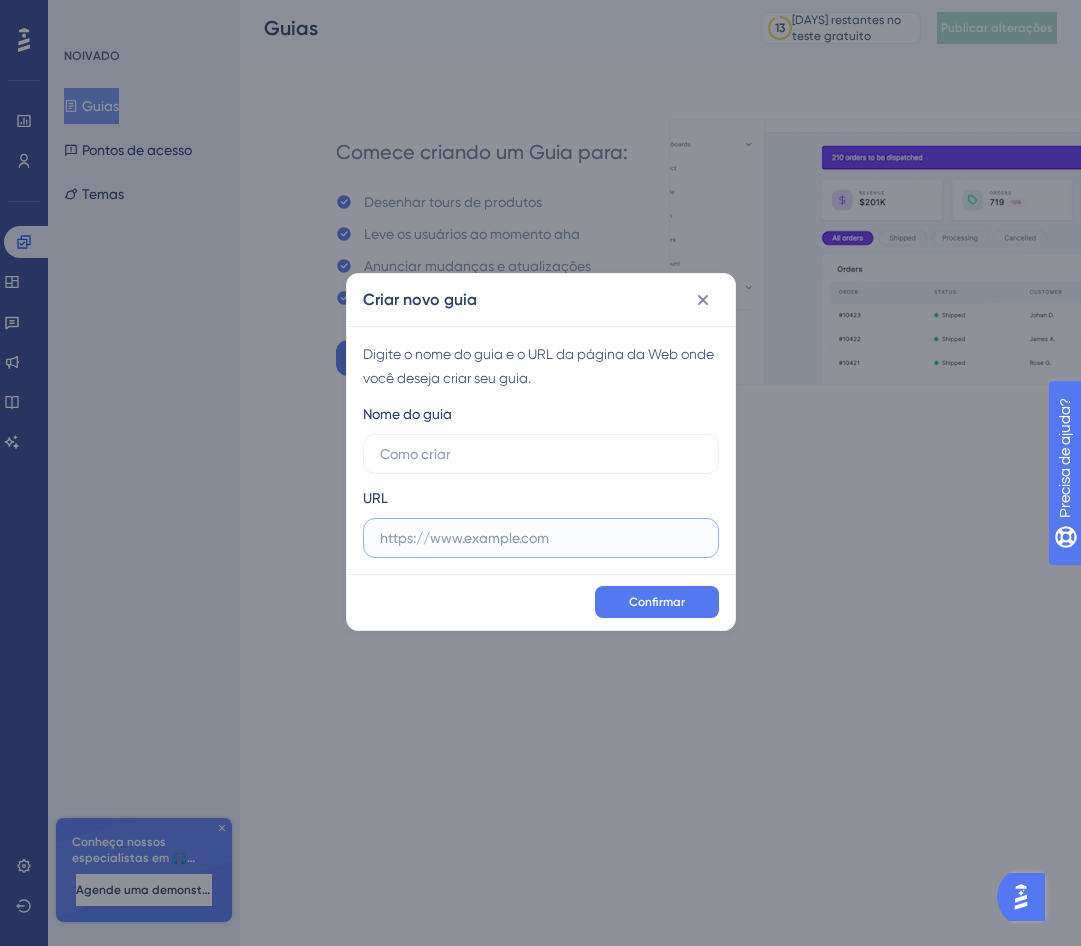 click at bounding box center [541, 538] 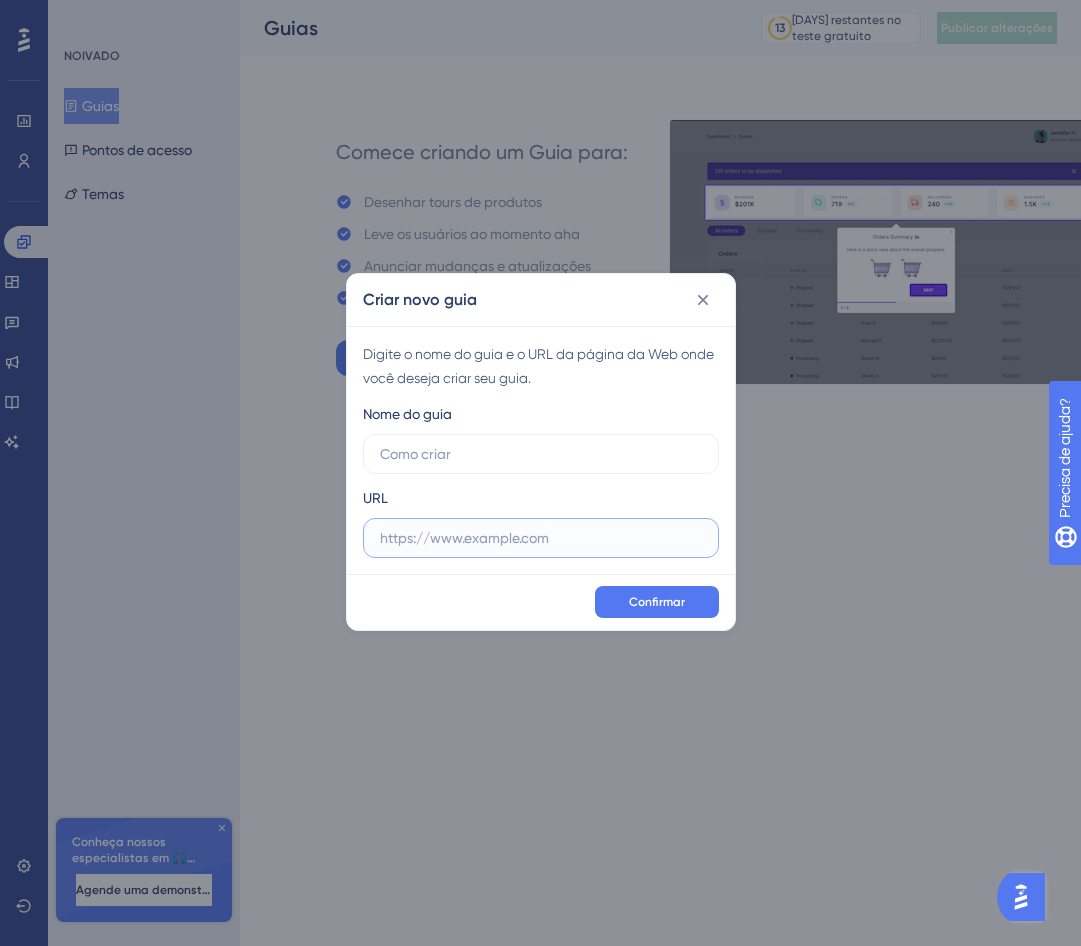 click at bounding box center (541, 538) 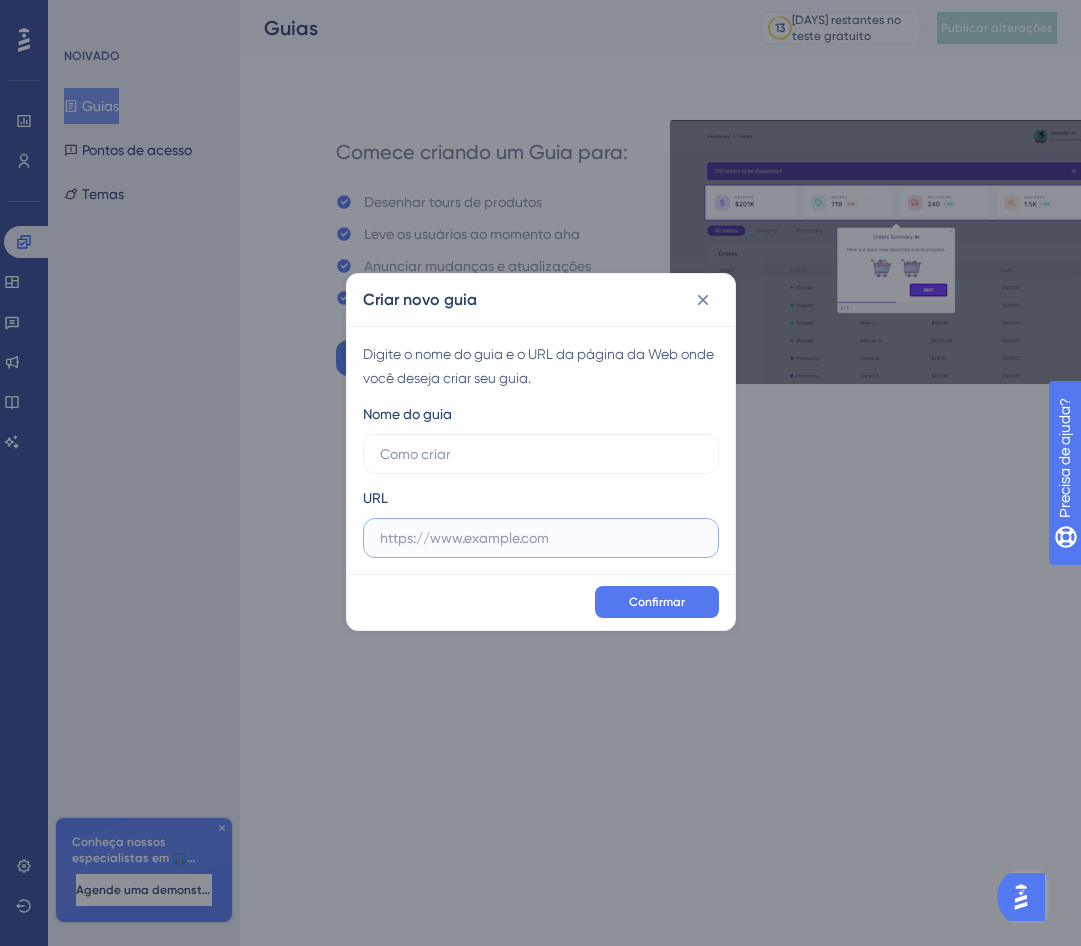 paste on "https://marketing-remaster.qat.mobiis.com.br/ Mobiis Marketing" 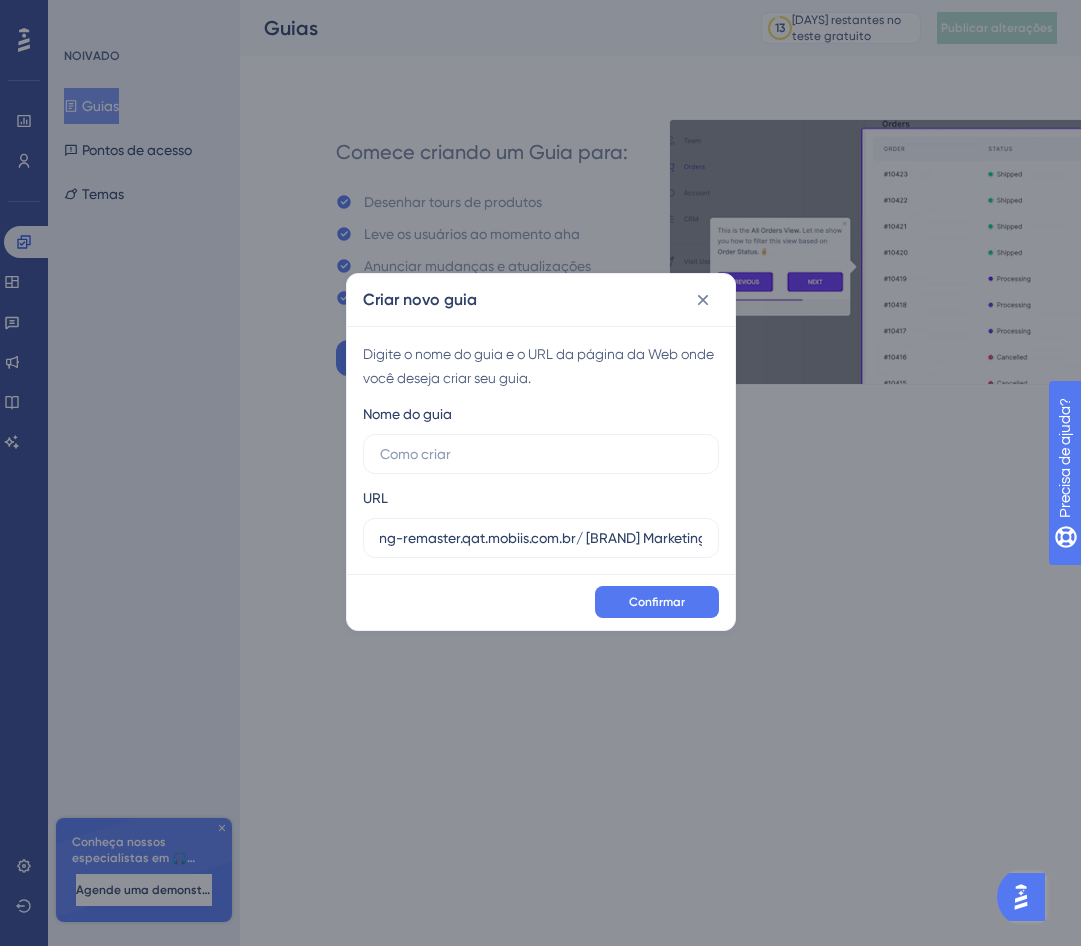 scroll, scrollTop: 0, scrollLeft: 0, axis: both 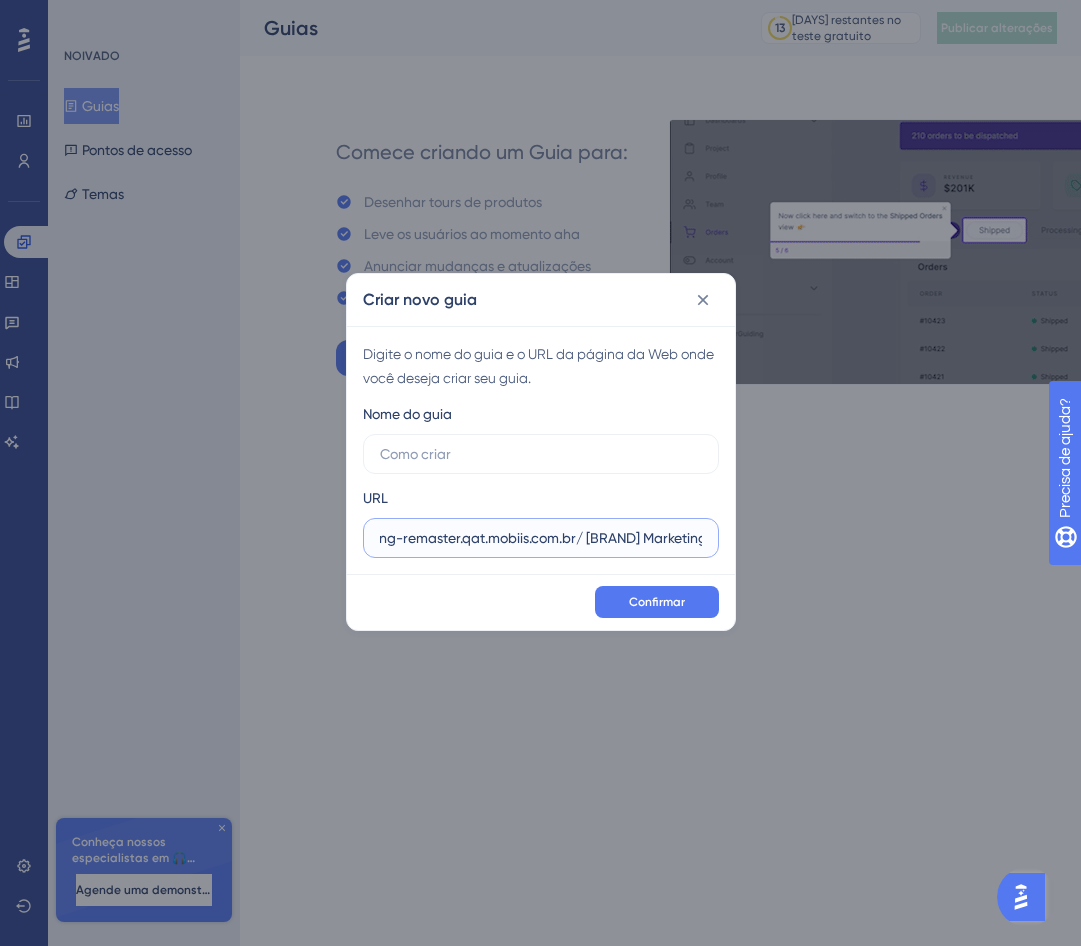 drag, startPoint x: 379, startPoint y: 539, endPoint x: 868, endPoint y: 548, distance: 489.08282 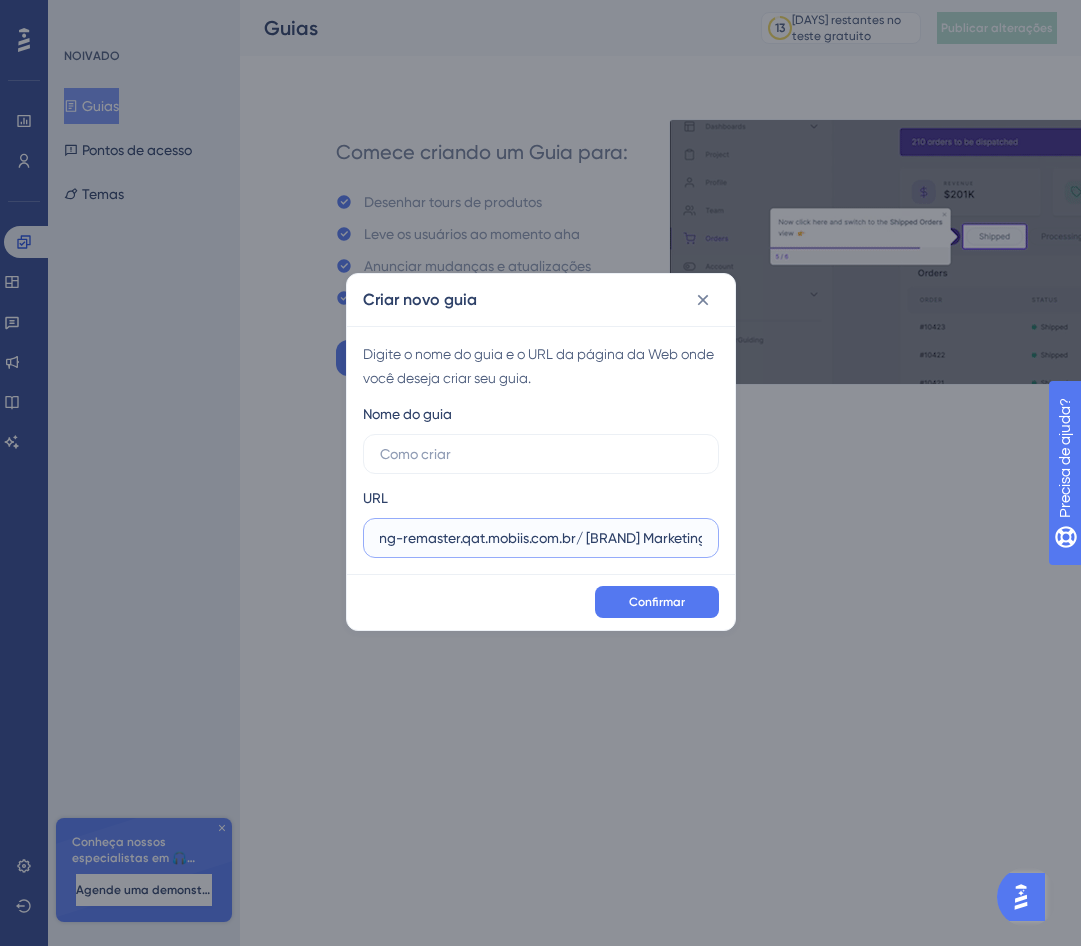 click on "Criar novo guia Digite o nome do guia e o URL da página da Web onde você deseja criar seu guia. Nome do guia URL https://marketing-remaster.qat.mobiis.com.br/ Mobiis Marketing Confirmar" at bounding box center [540, 473] 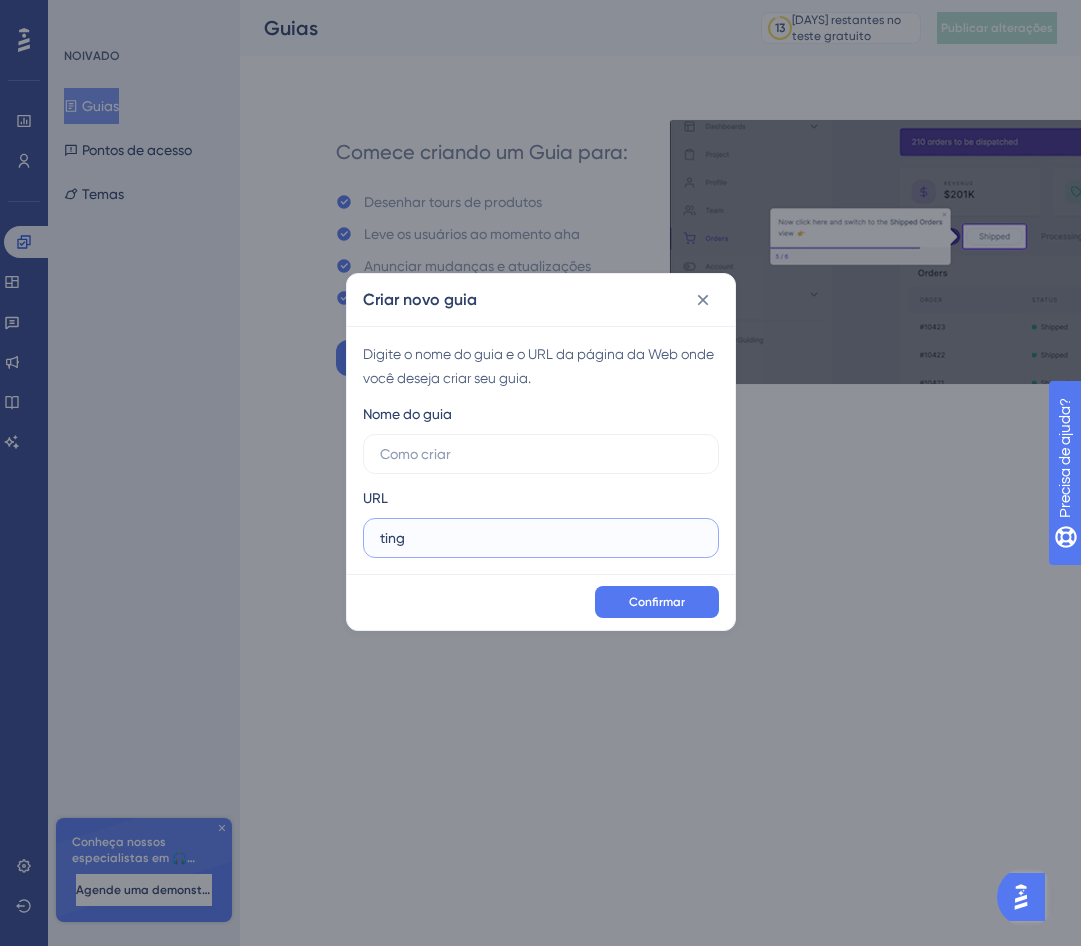 scroll, scrollTop: 0, scrollLeft: 0, axis: both 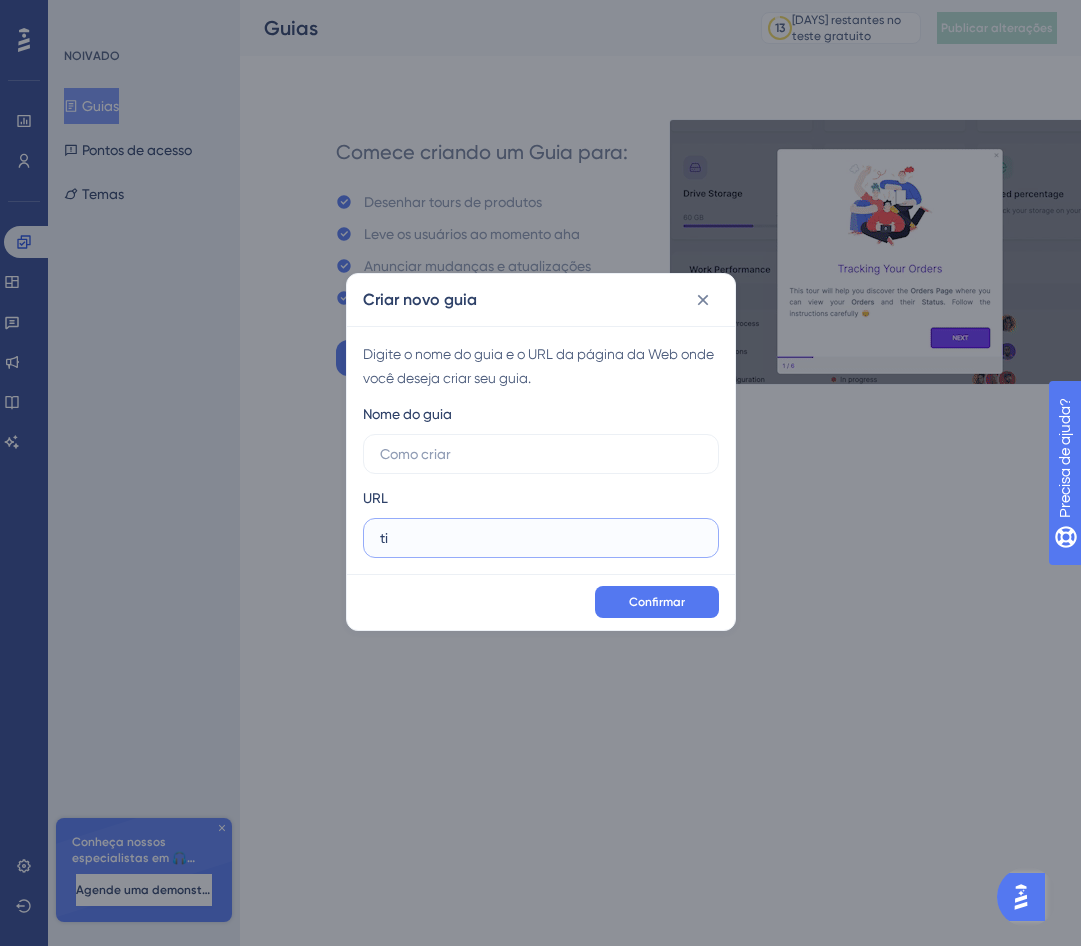 type on "t" 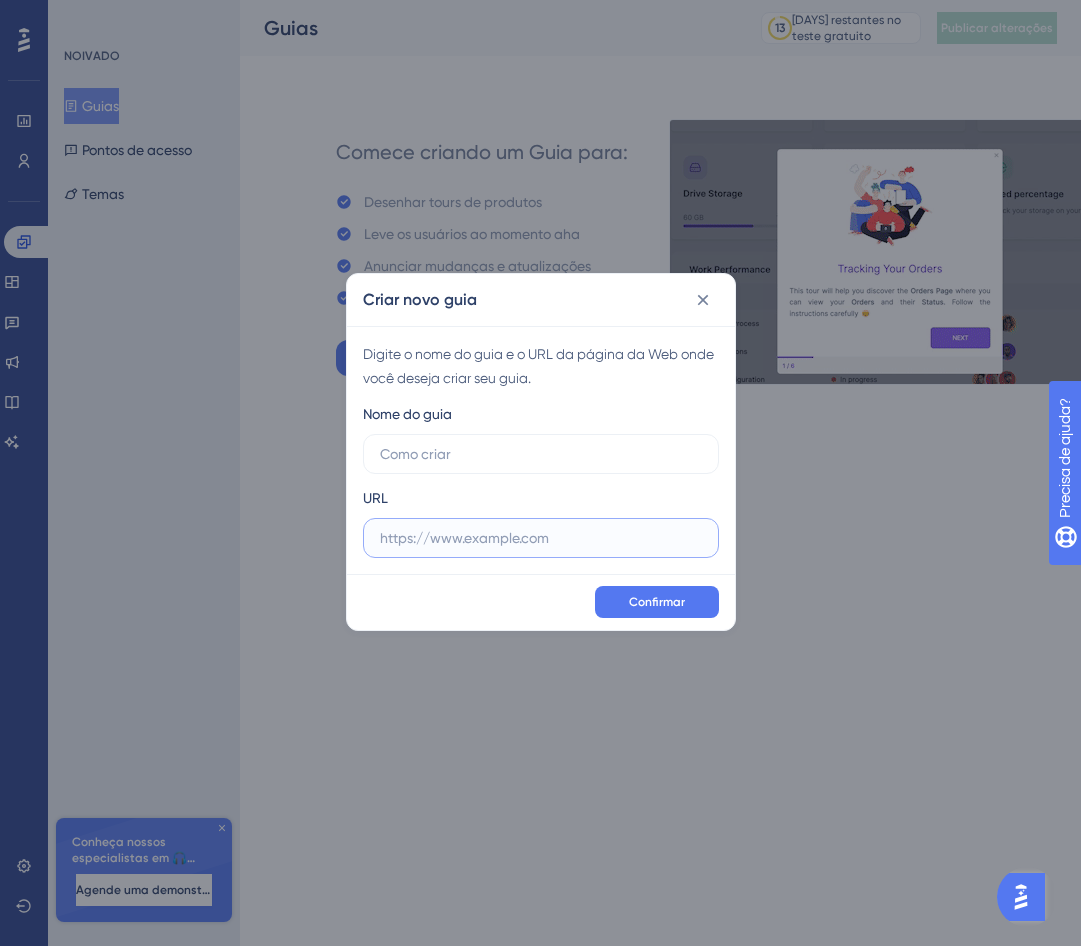 paste on "https://marketing-remaster.qat.mobiis.com.br/" 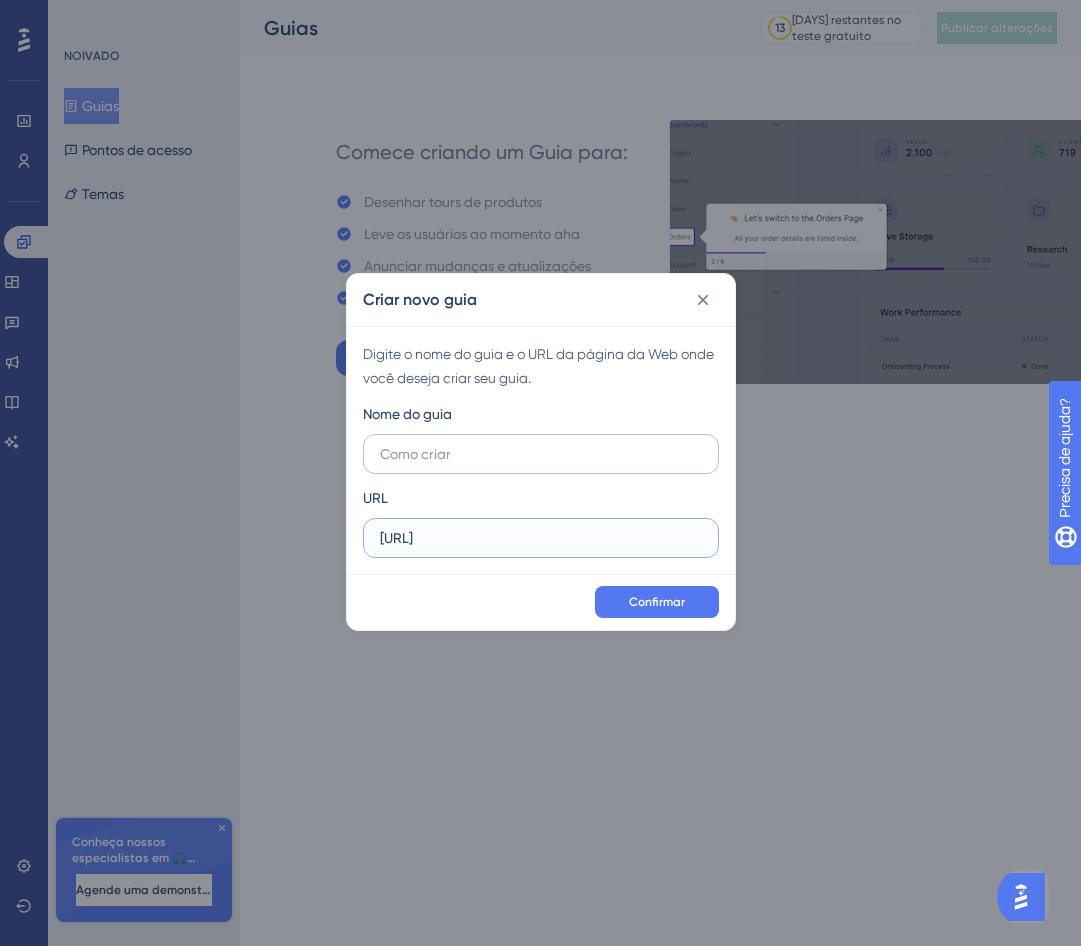 type on "https://marketing-remaster.qat.mobiis.com.br/" 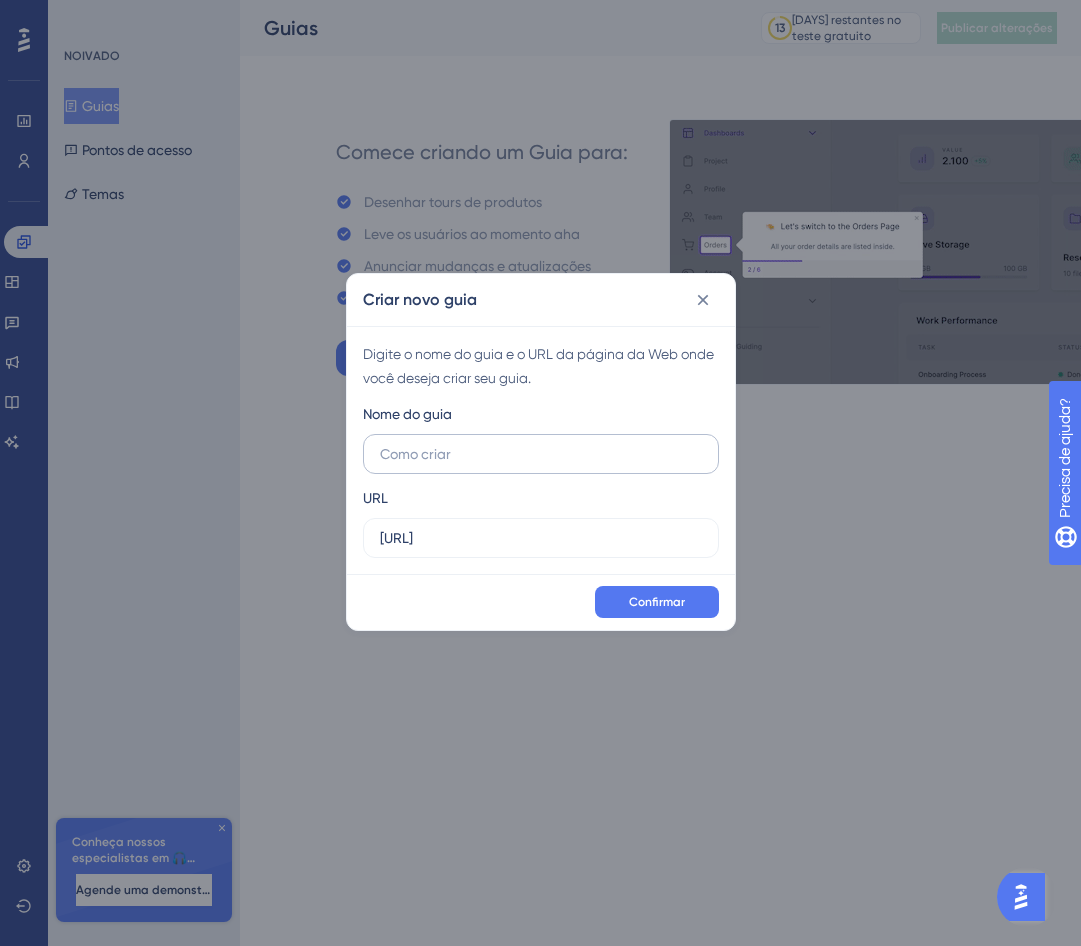 click at bounding box center [541, 454] 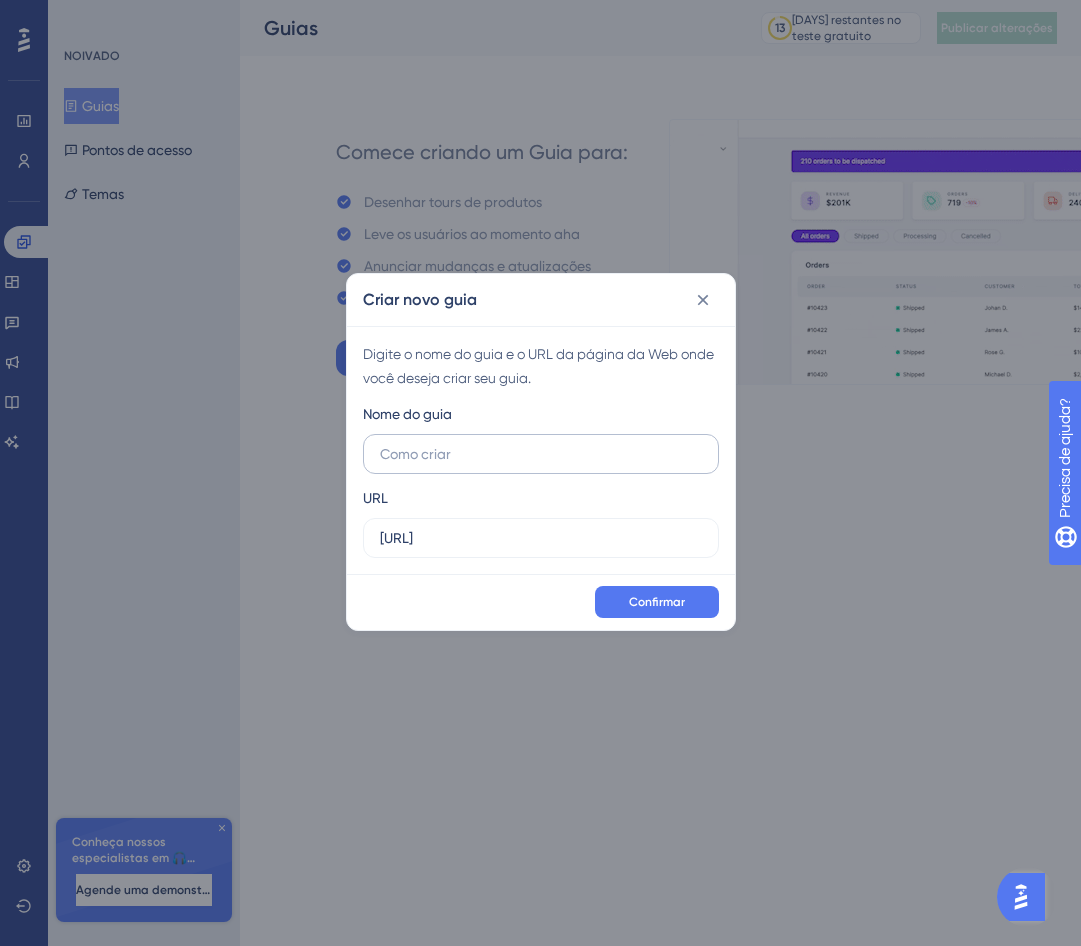 click at bounding box center (541, 454) 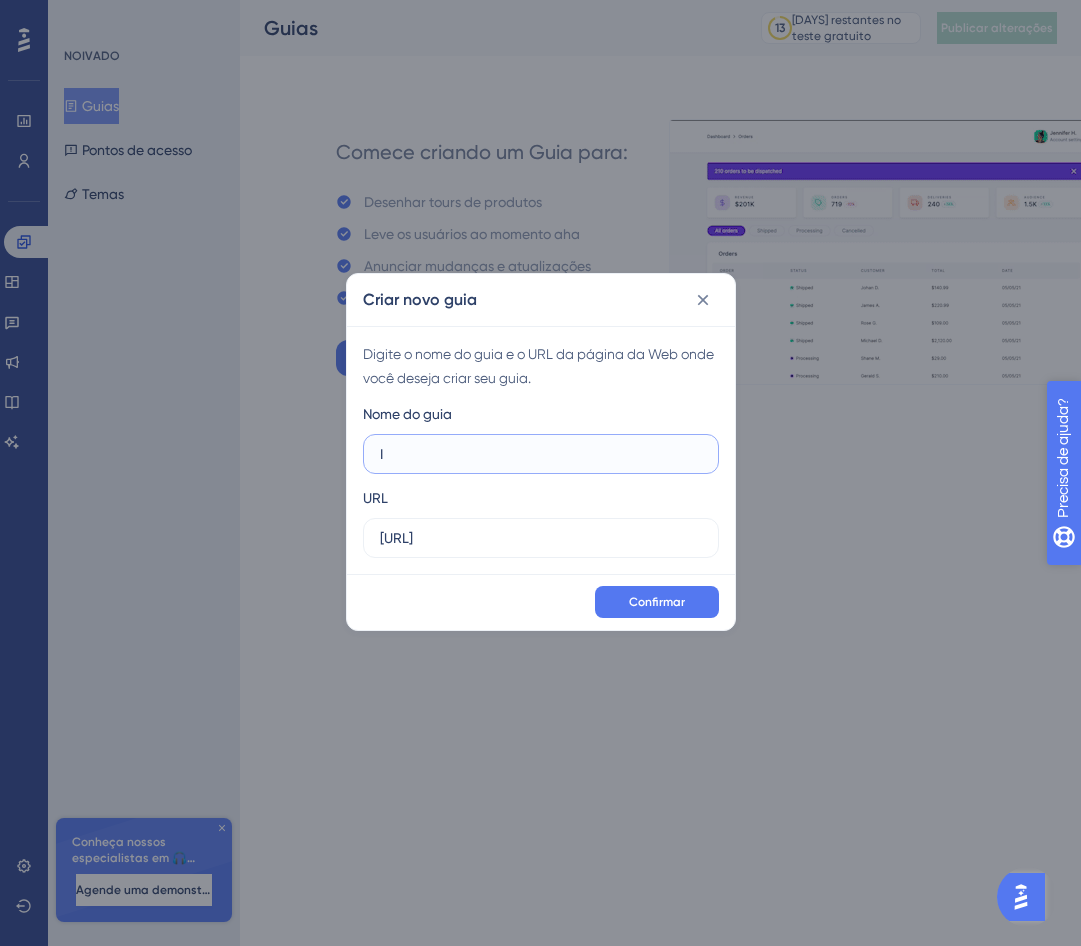 type on "I" 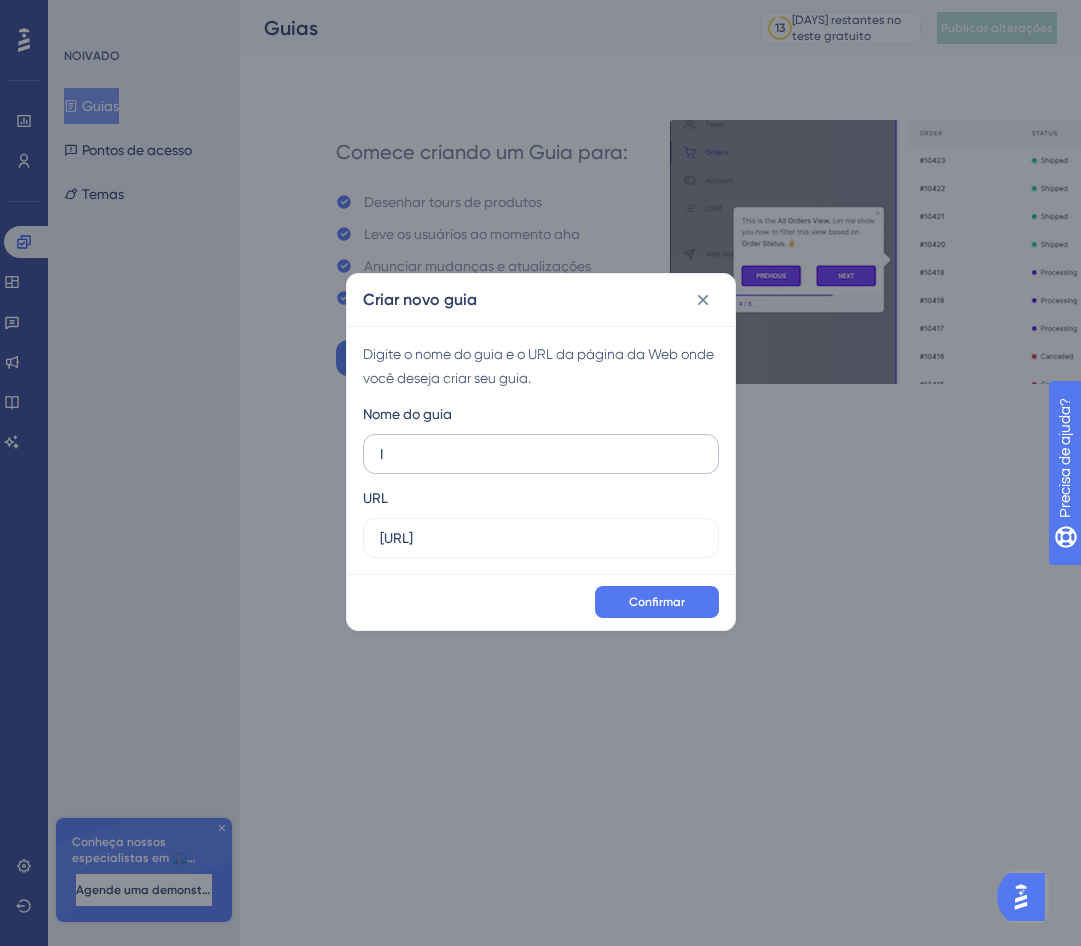 click on "I" at bounding box center (541, 454) 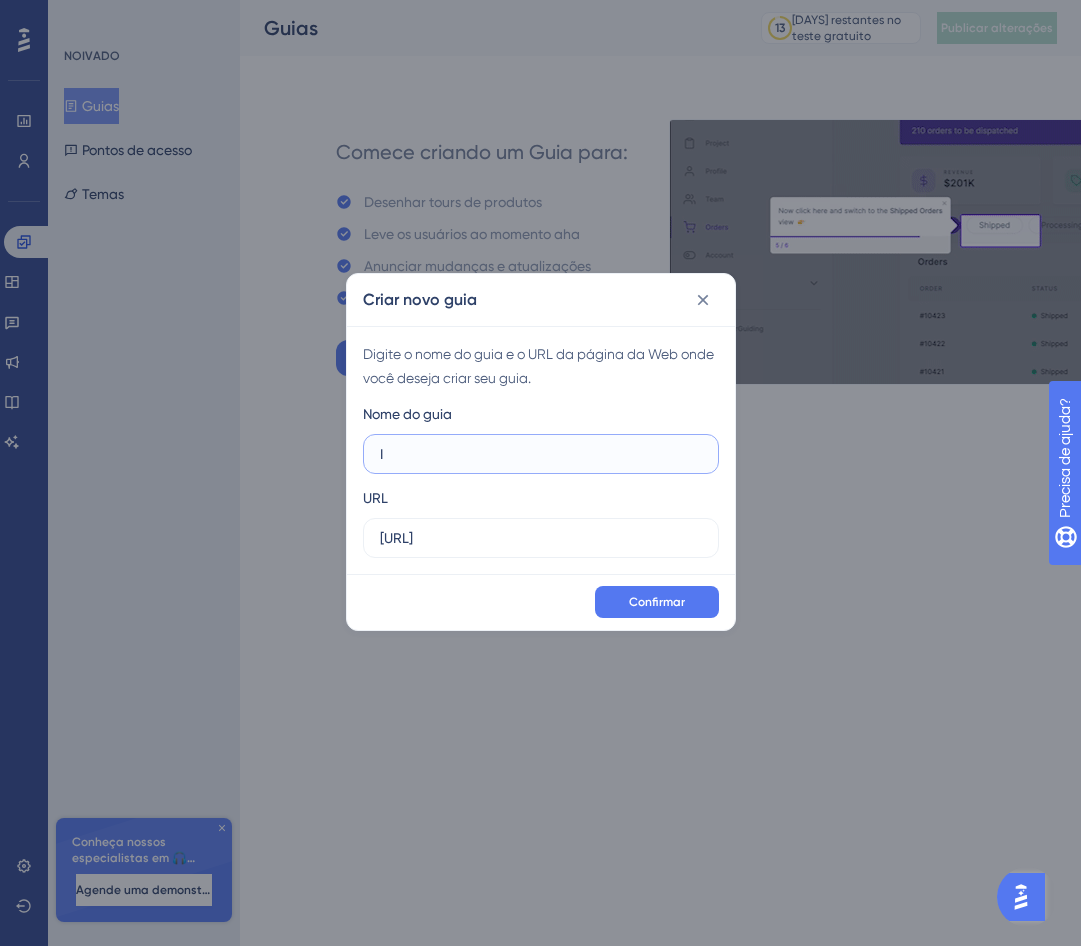 click on "I" at bounding box center (541, 454) 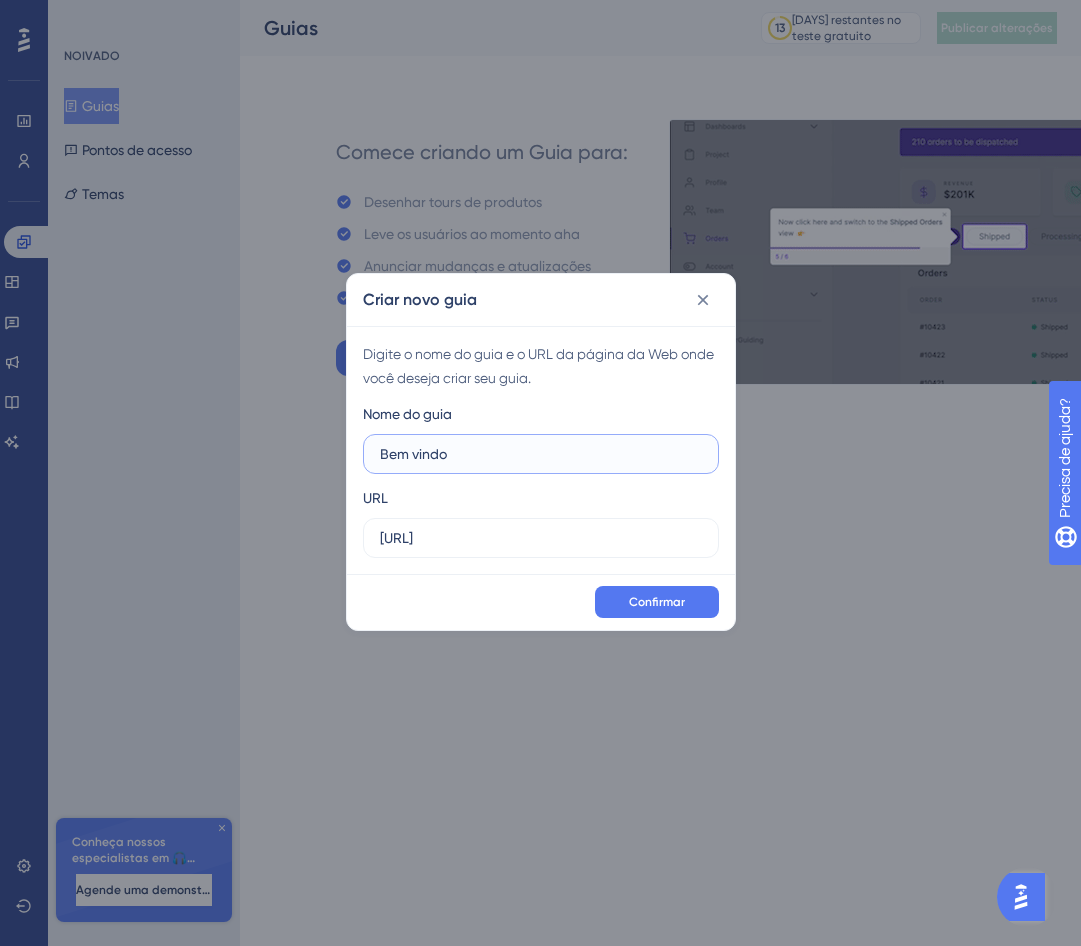 click on "Bem vindo" at bounding box center [541, 454] 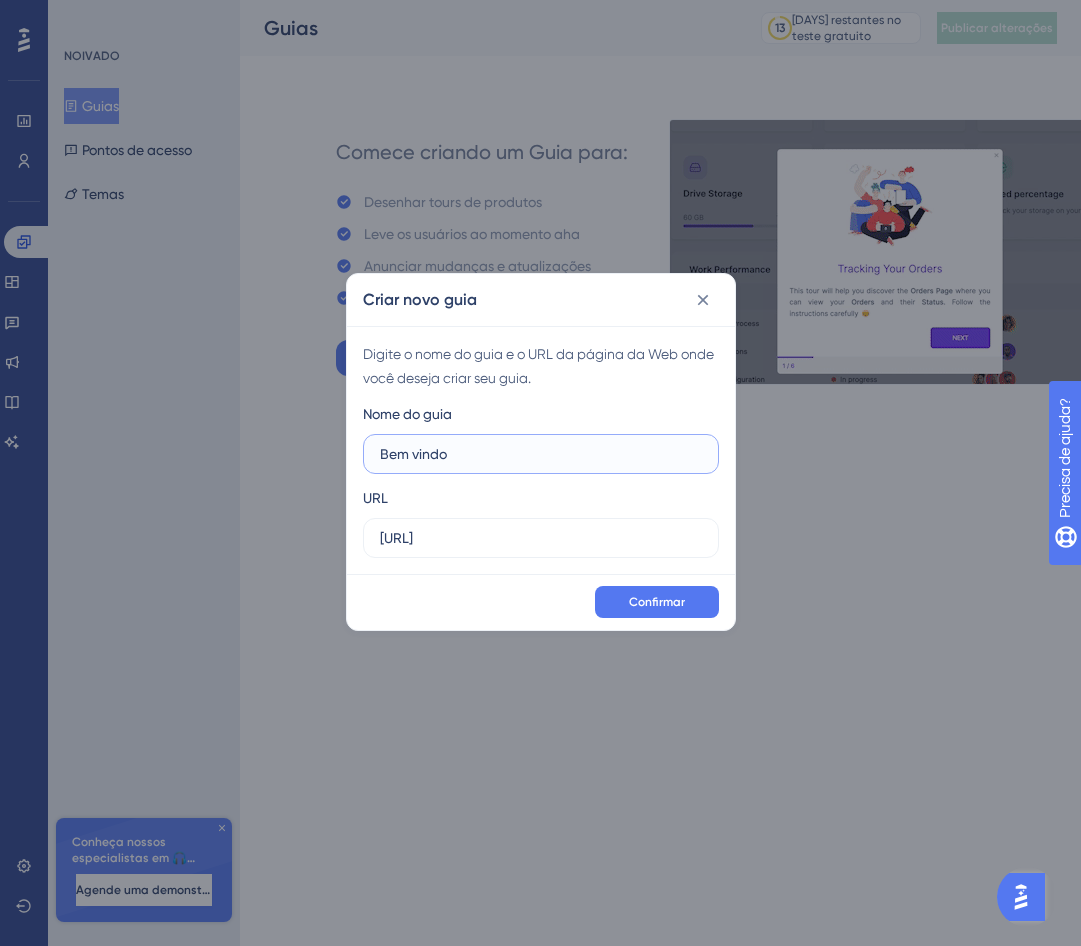 paste on "👋" 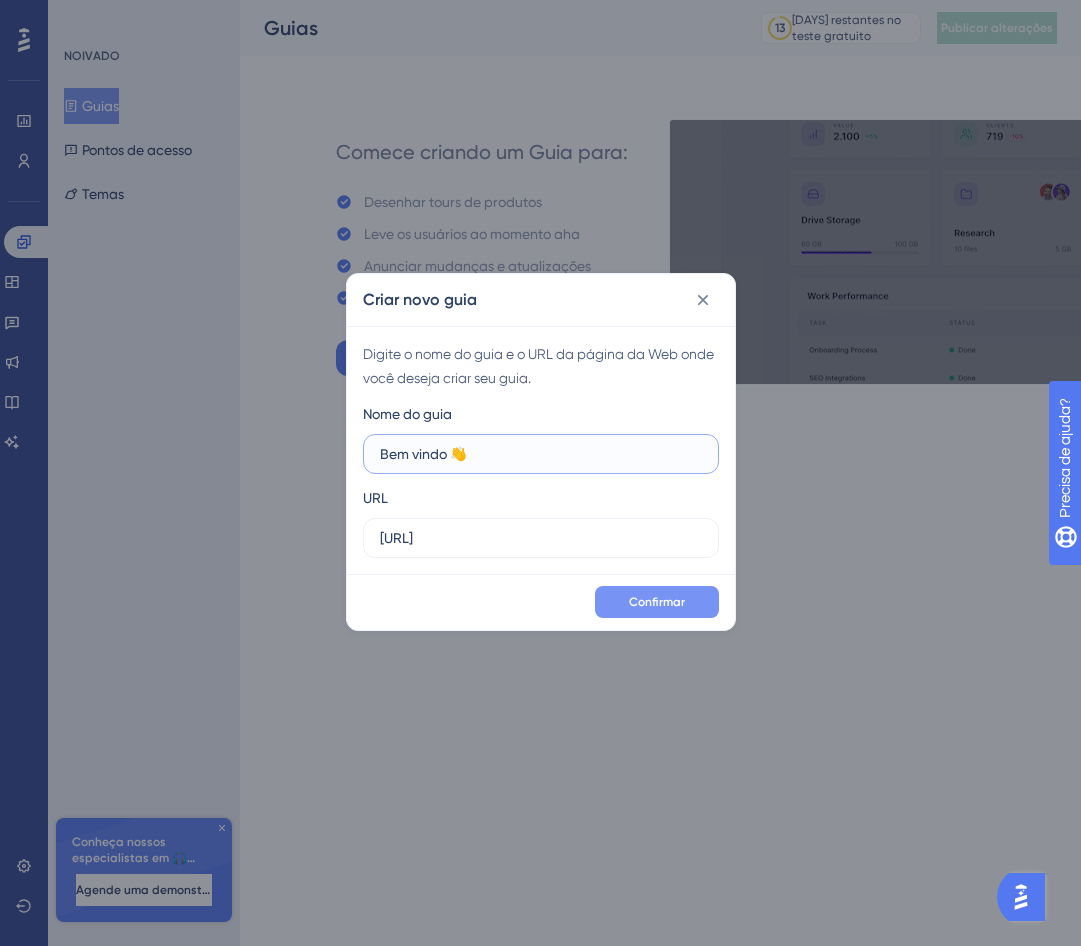 type on "Bem vindo 👋" 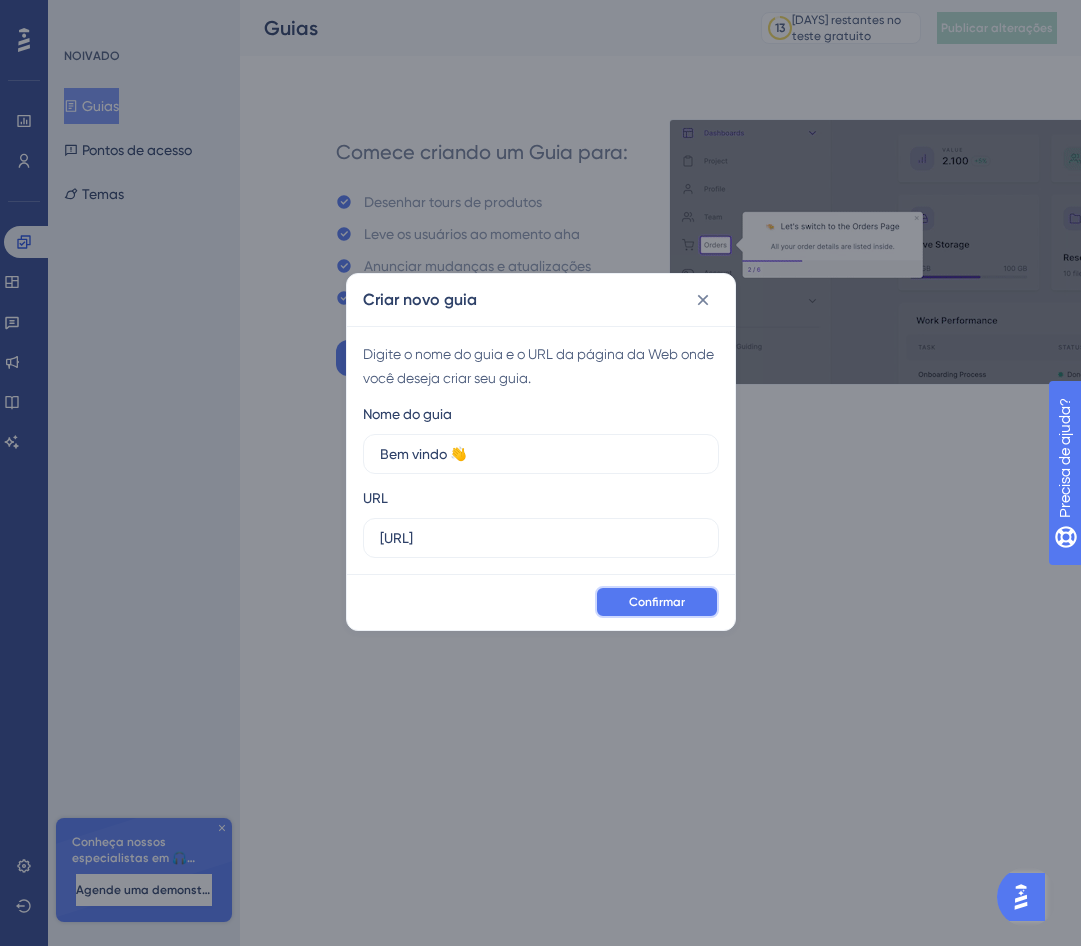 click on "Confirmar" at bounding box center (657, 602) 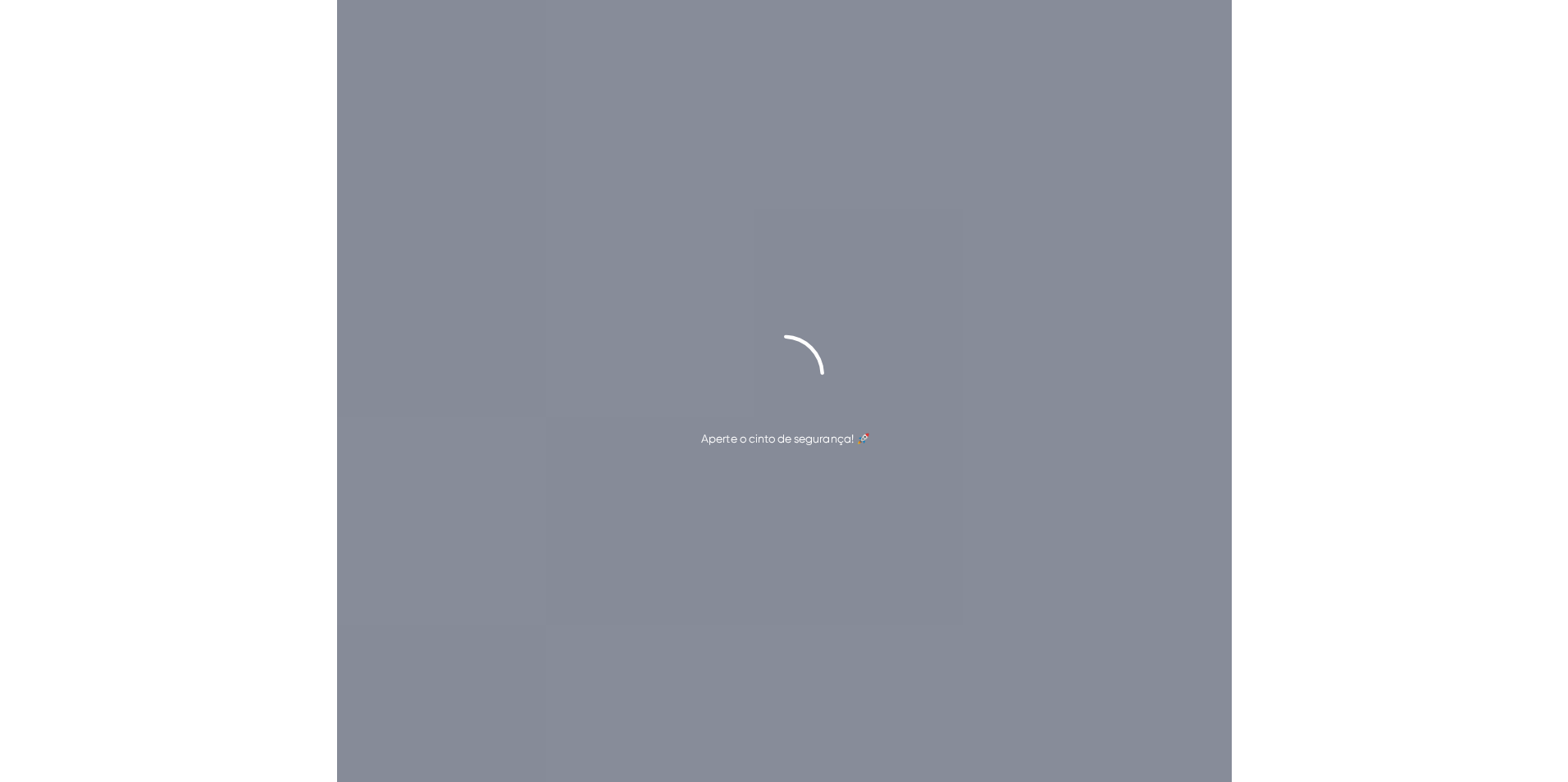 scroll, scrollTop: 0, scrollLeft: 0, axis: both 